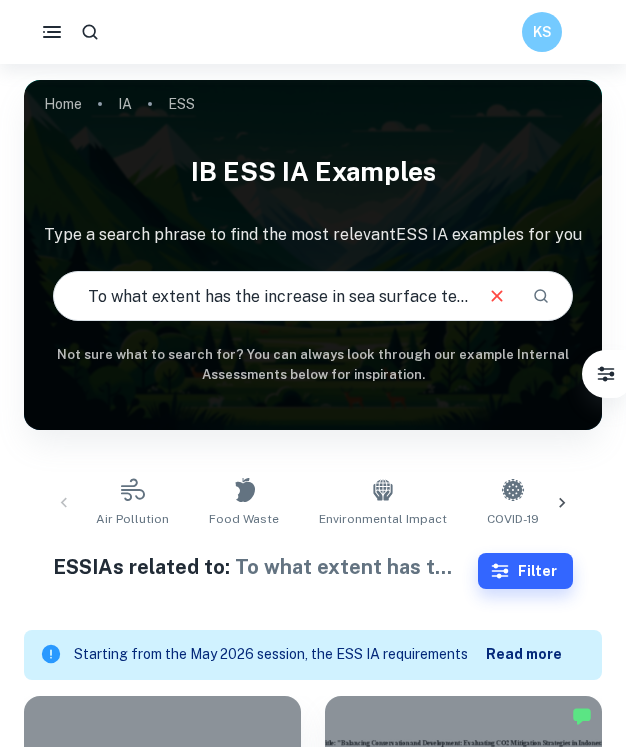 scroll, scrollTop: 462, scrollLeft: 0, axis: vertical 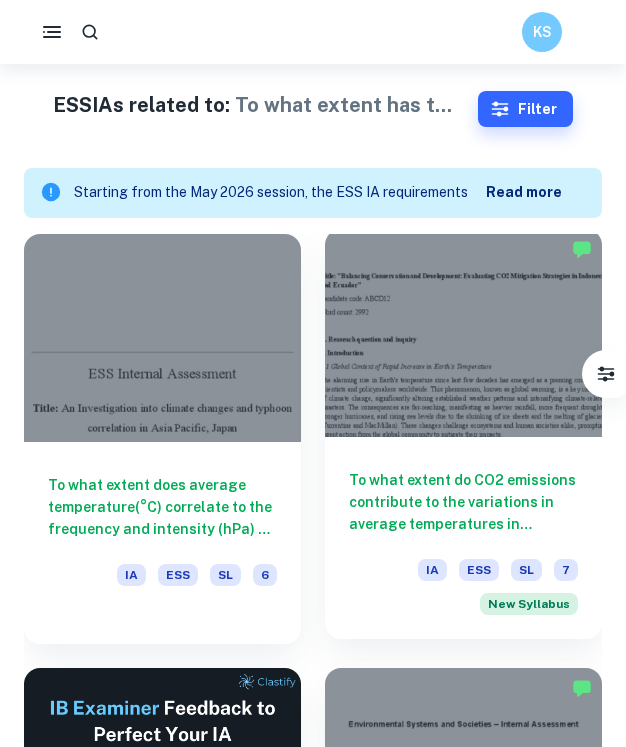 click at bounding box center [463, 333] 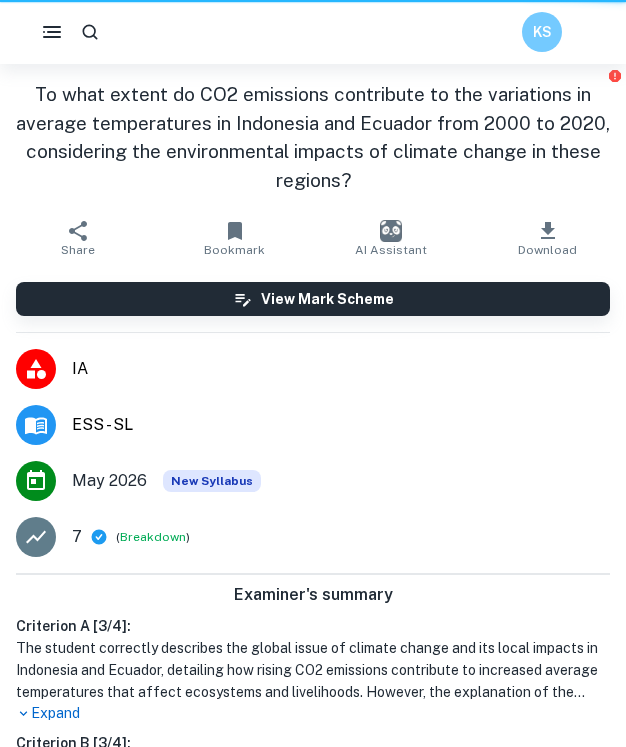 scroll, scrollTop: 0, scrollLeft: 0, axis: both 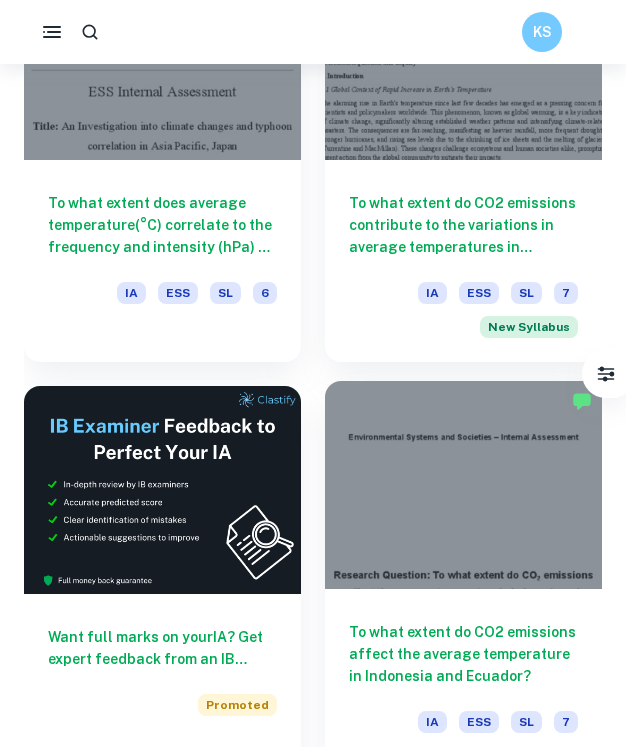 click at bounding box center [463, 485] 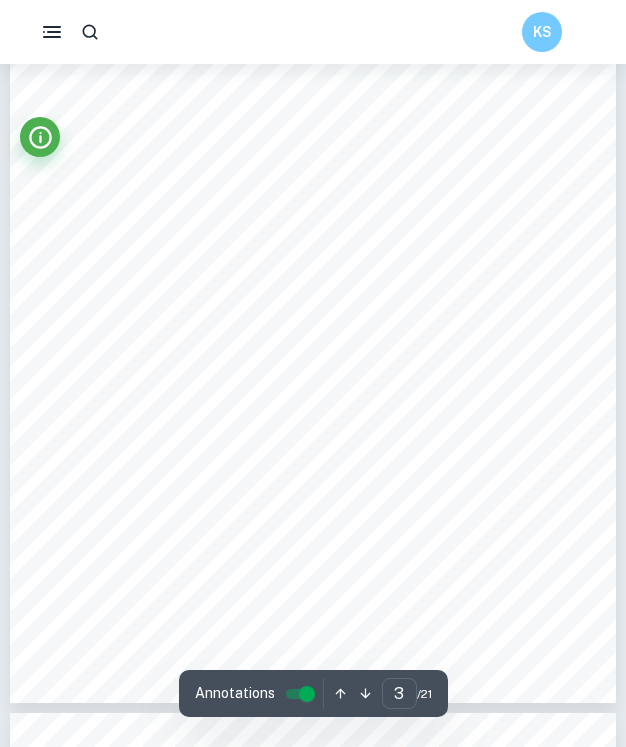 scroll, scrollTop: 1879, scrollLeft: 0, axis: vertical 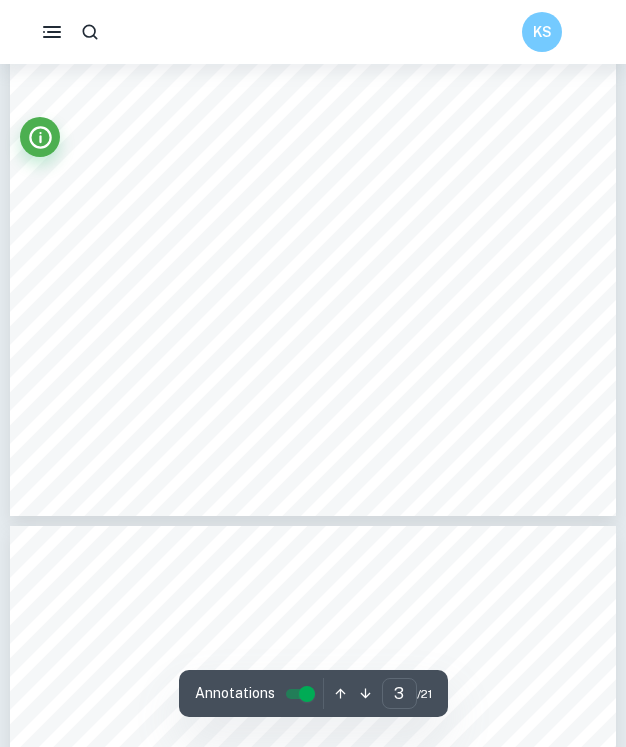 type on "4" 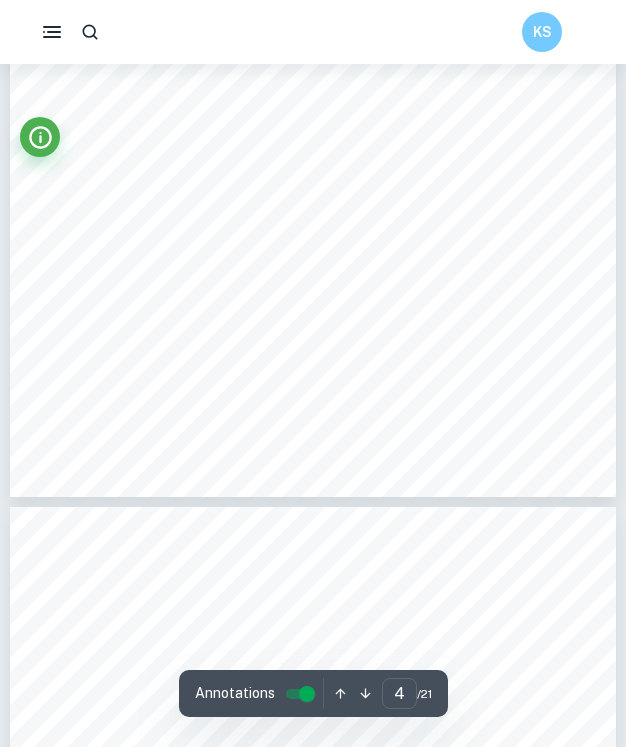 scroll, scrollTop: 2851, scrollLeft: 0, axis: vertical 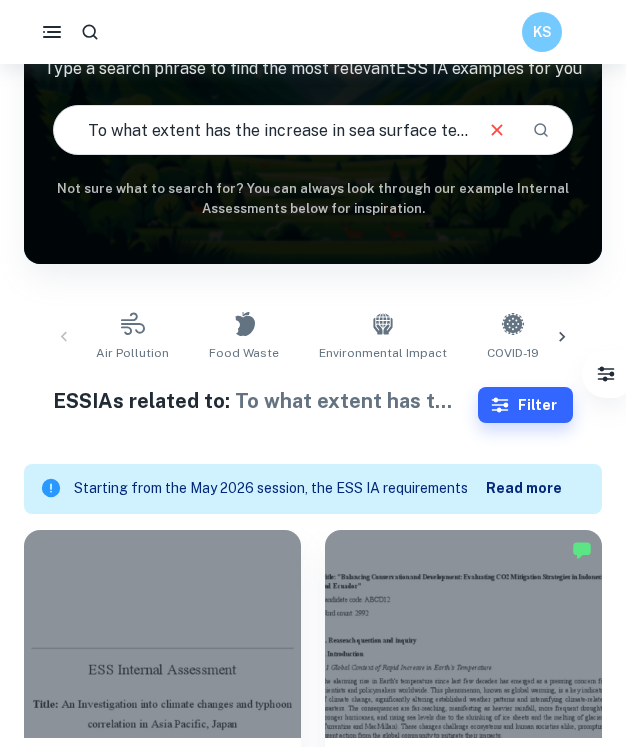 click 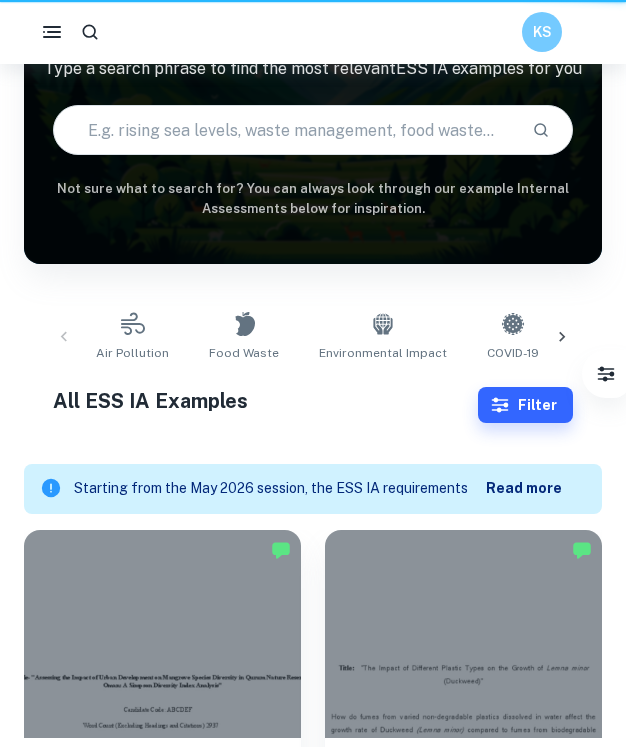 scroll, scrollTop: 0, scrollLeft: 0, axis: both 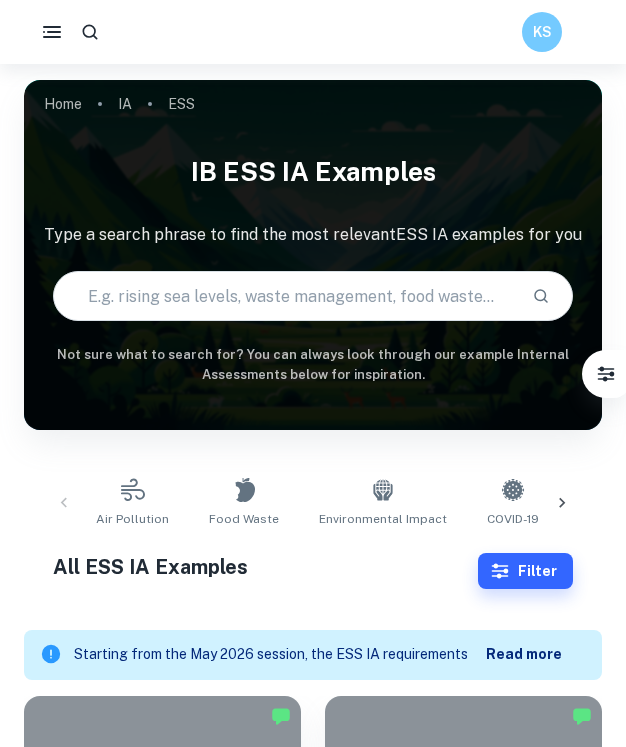 click at bounding box center [285, 296] 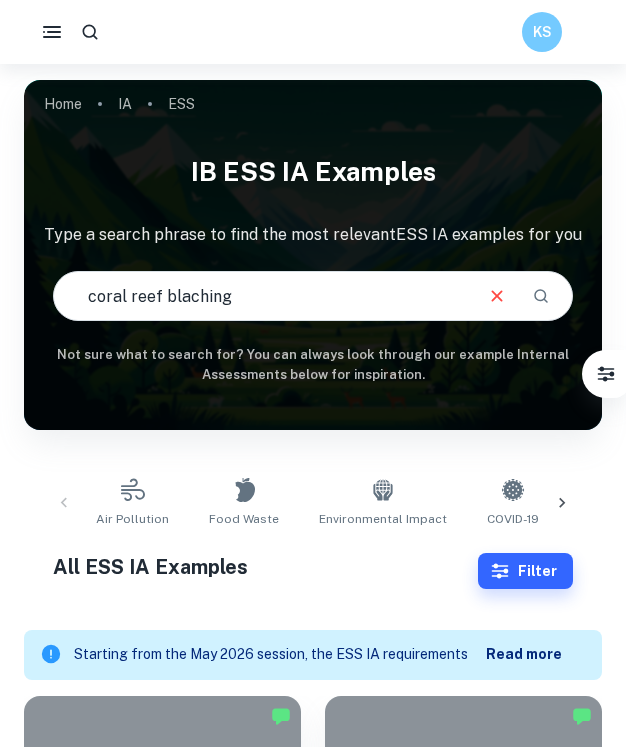 type on "coral reef blaching" 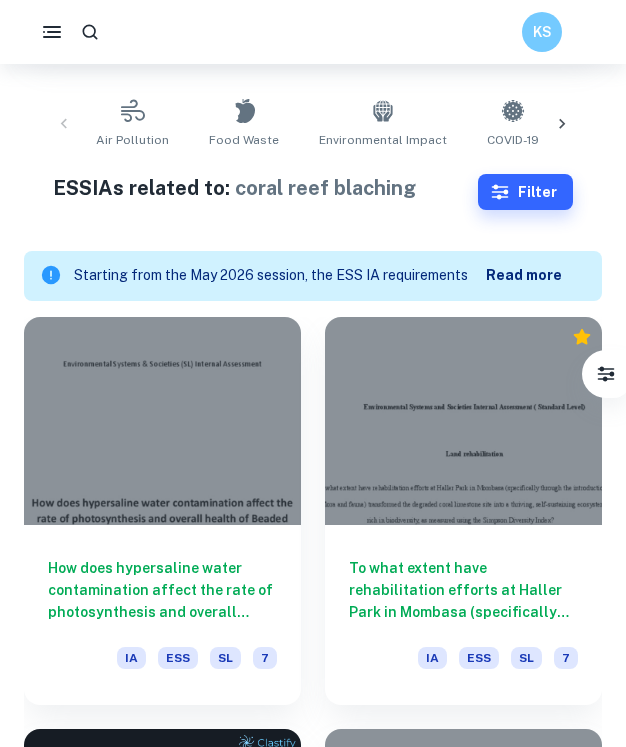 scroll, scrollTop: 380, scrollLeft: 0, axis: vertical 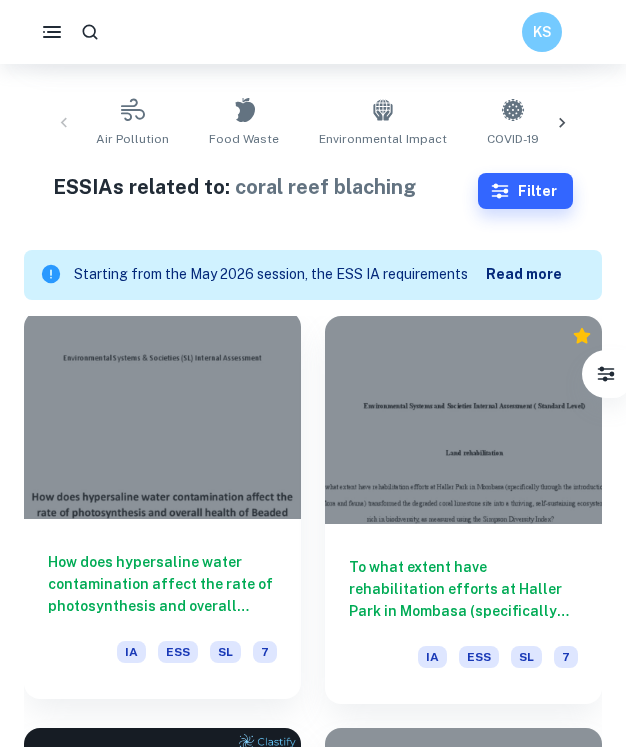 click at bounding box center (162, 415) 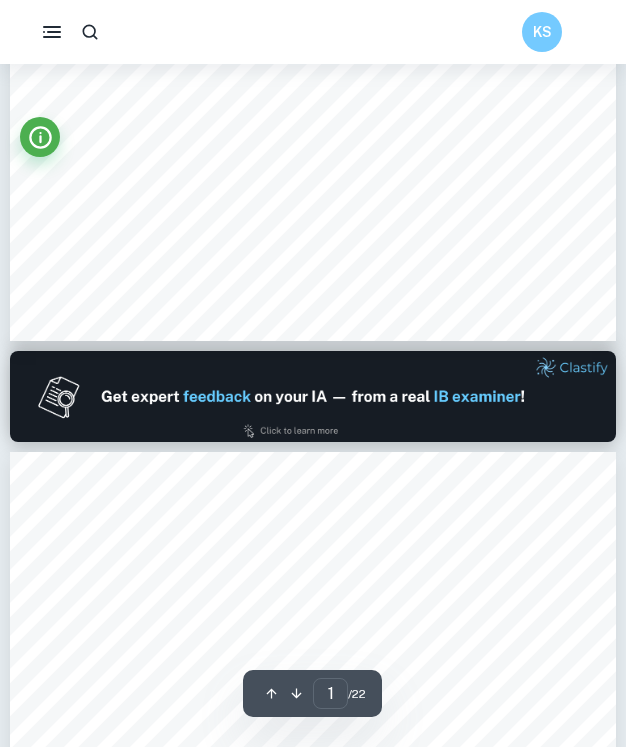 type on "2" 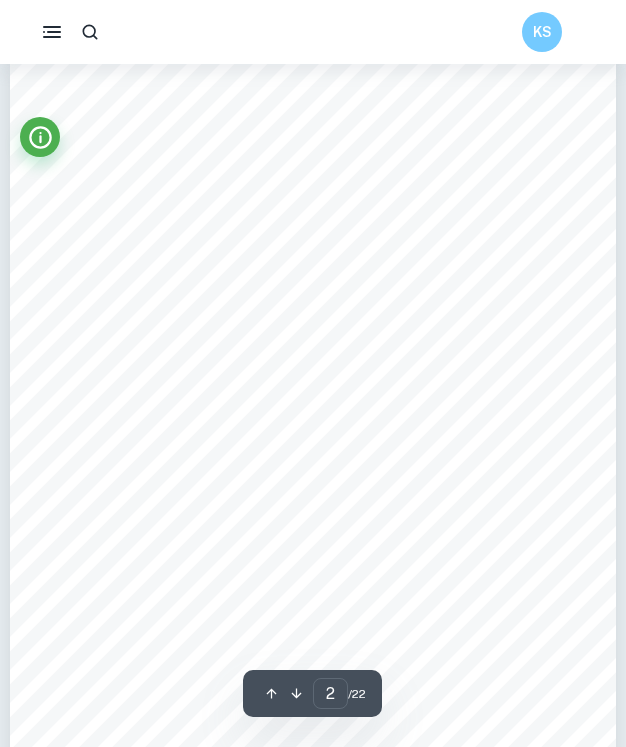 scroll, scrollTop: 997, scrollLeft: 0, axis: vertical 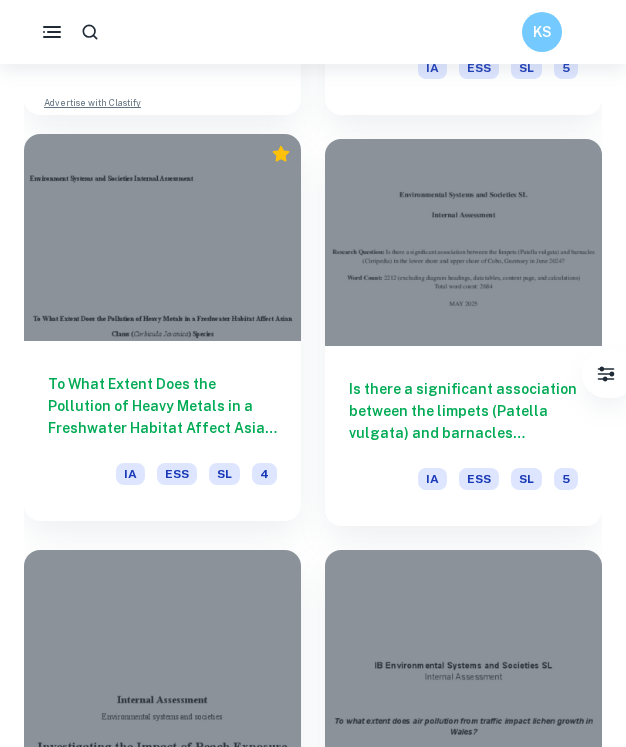 click at bounding box center (162, 238) 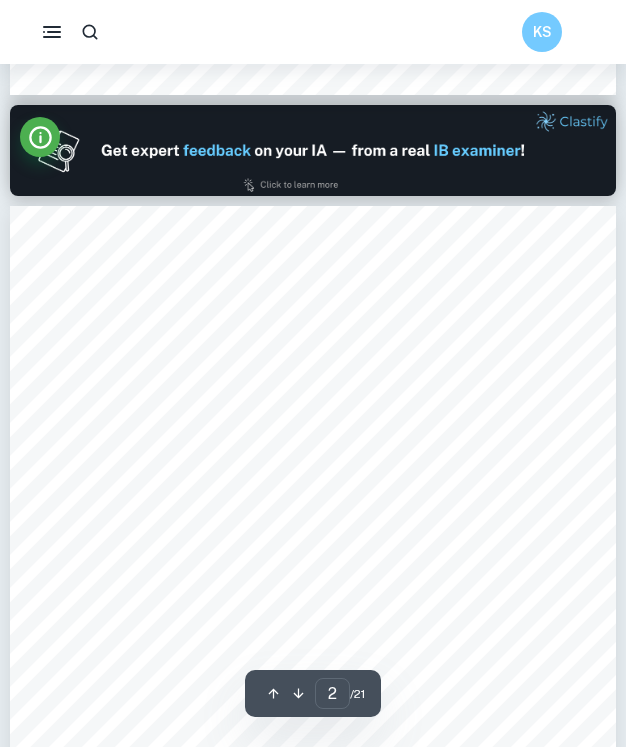 scroll, scrollTop: 780, scrollLeft: 0, axis: vertical 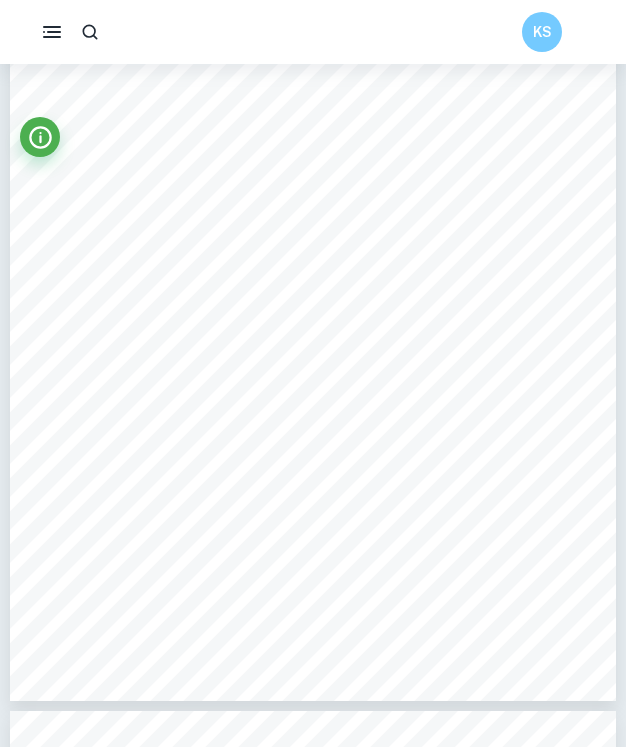 type on "3" 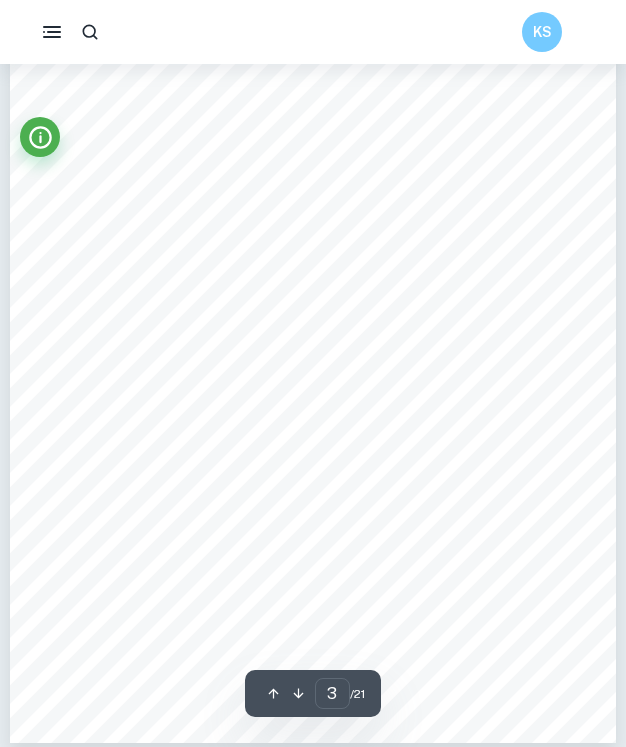 scroll, scrollTop: 1815, scrollLeft: 0, axis: vertical 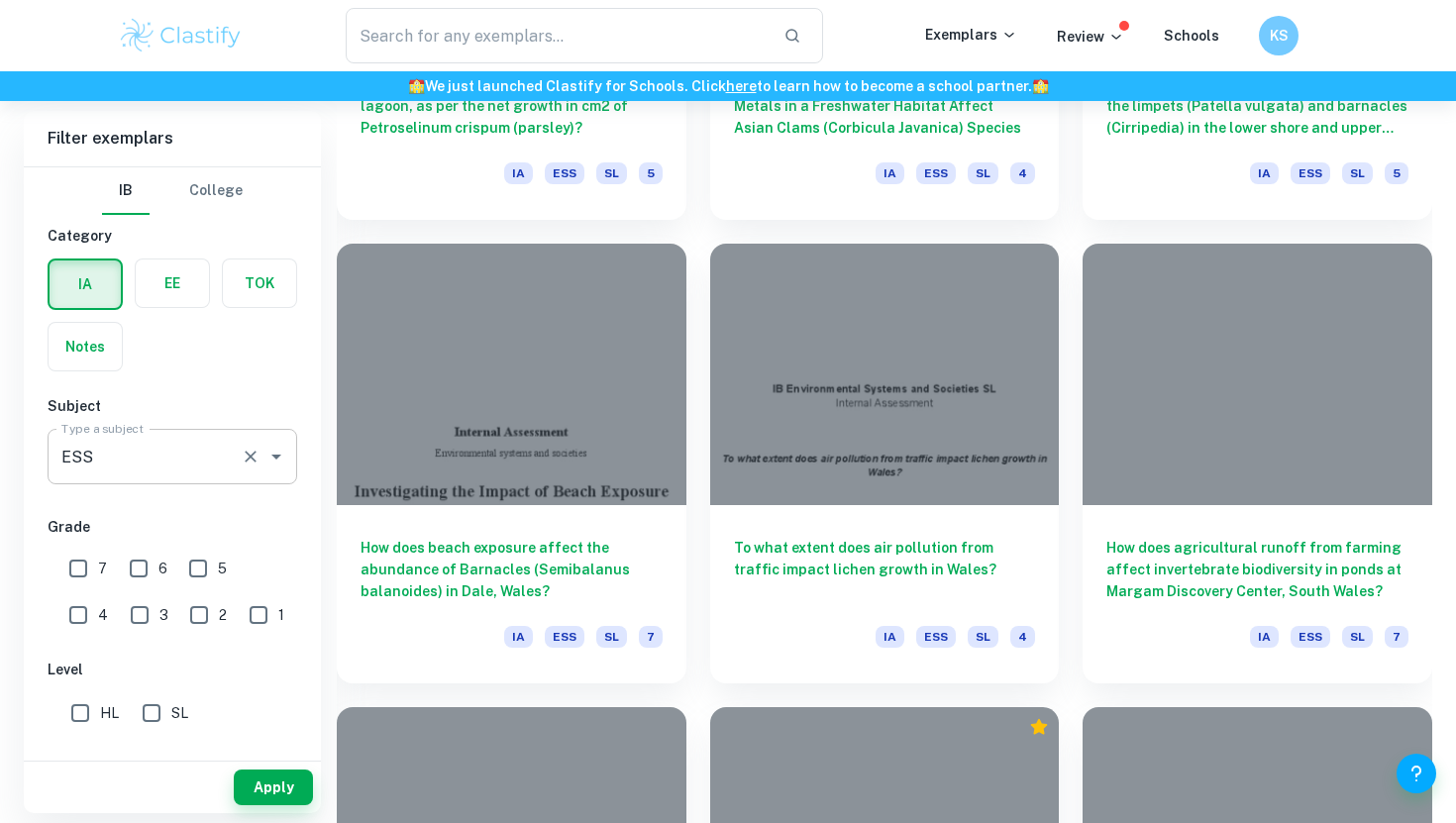 click on "ESS" at bounding box center (145, 457) 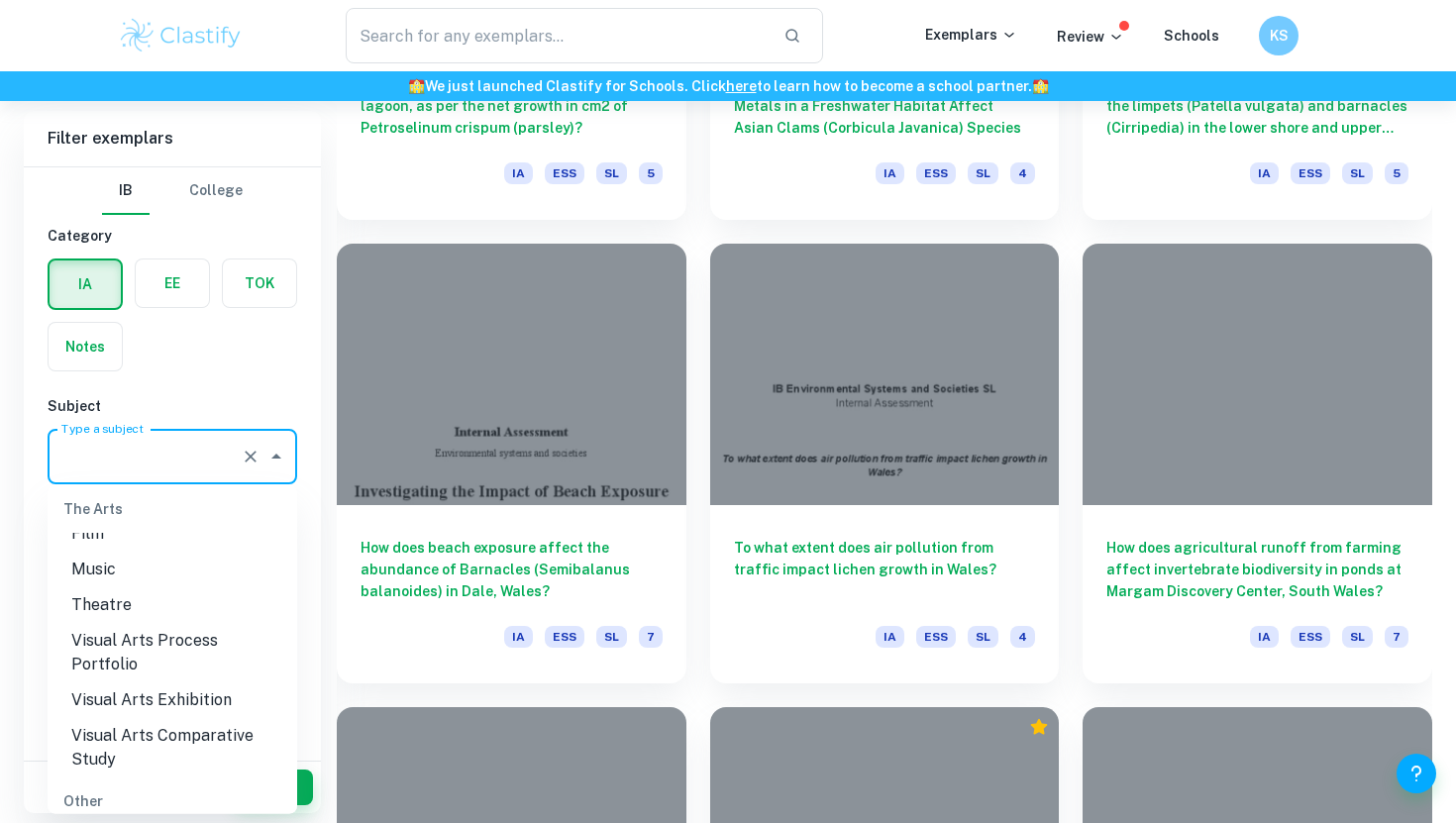 scroll, scrollTop: 0, scrollLeft: 0, axis: both 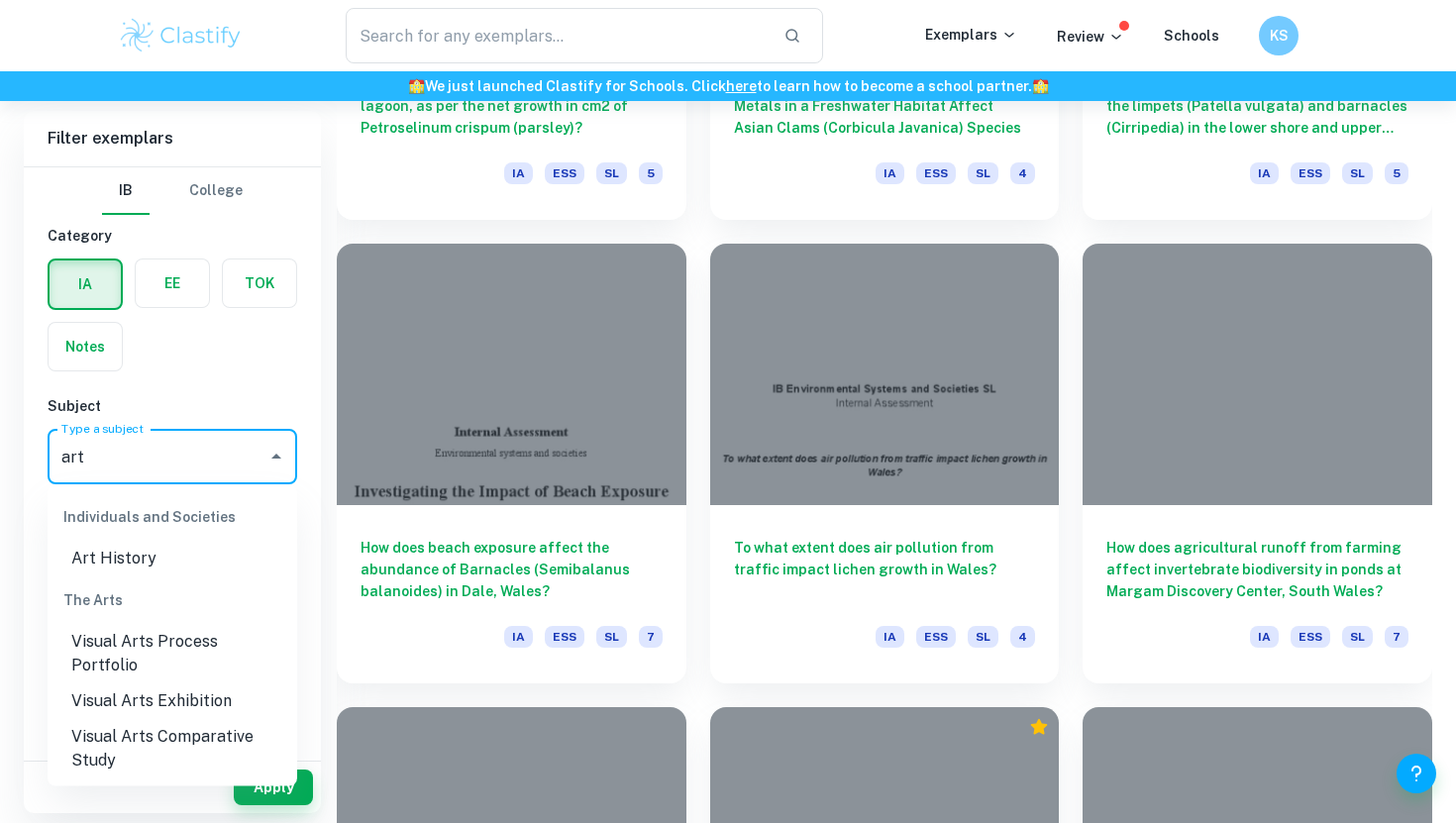 click on "Visual Arts Process Portfolio" at bounding box center (172, 654) 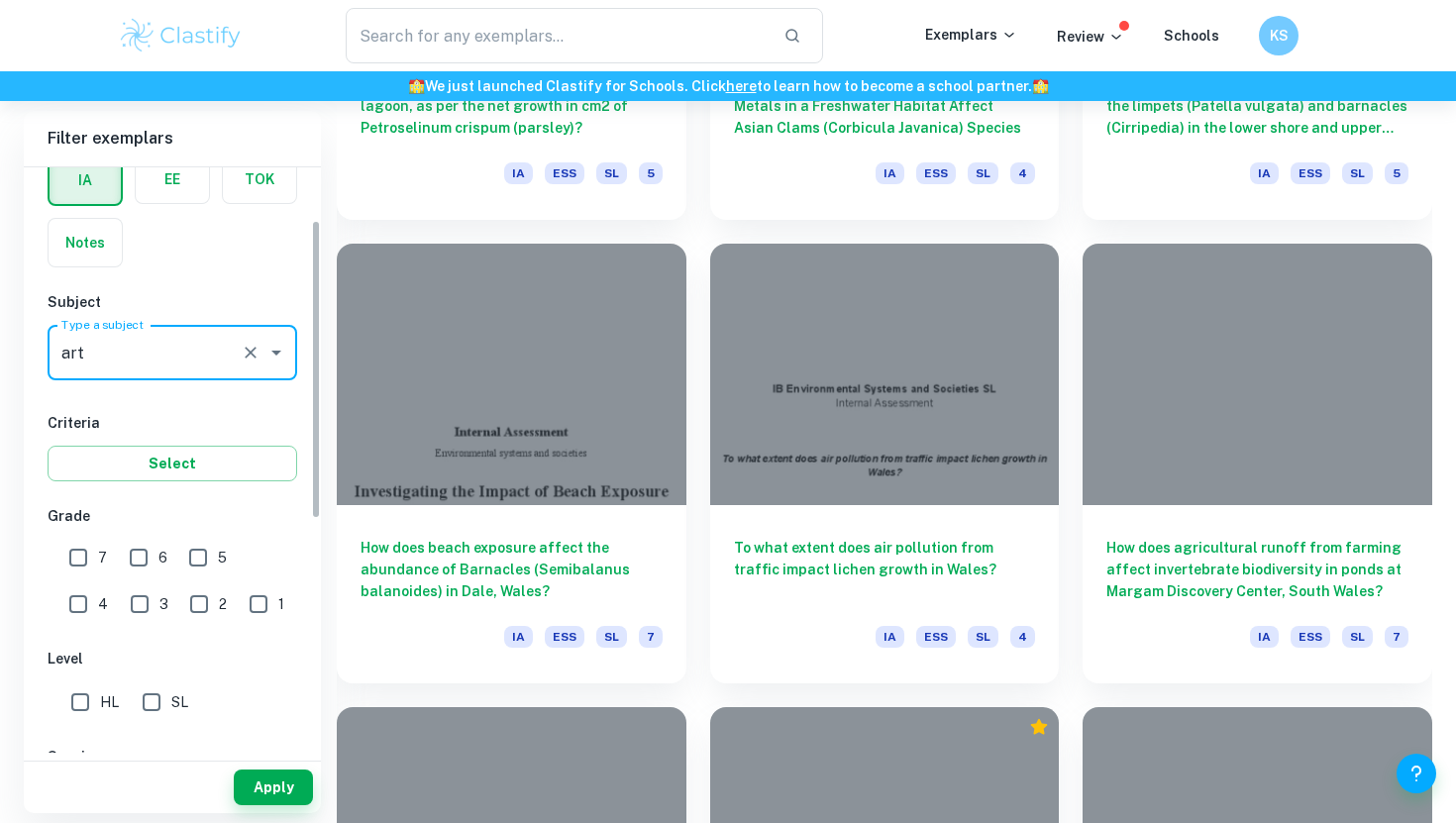 scroll, scrollTop: 115, scrollLeft: 0, axis: vertical 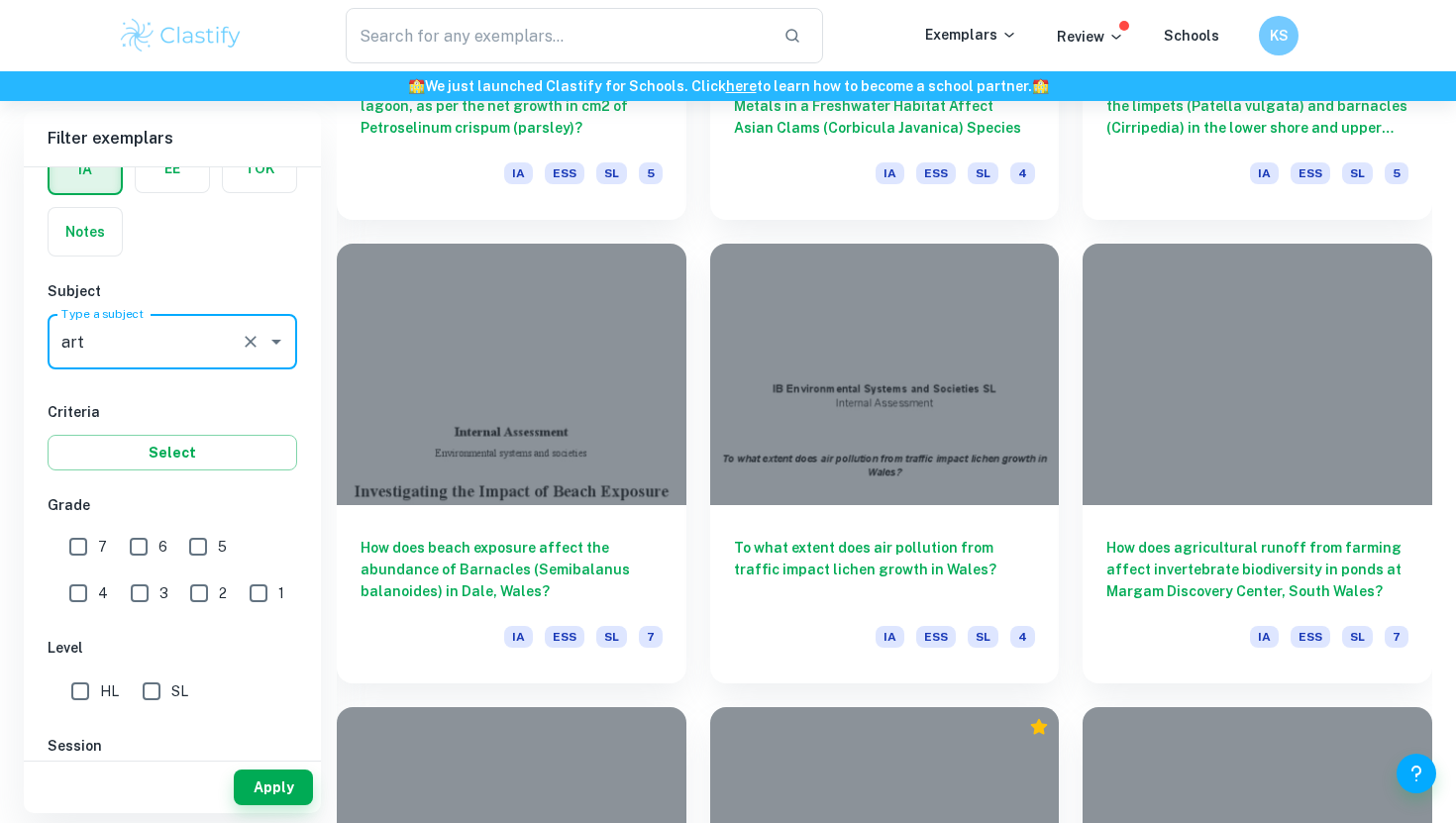 type on "Visual Arts Process Portfolio" 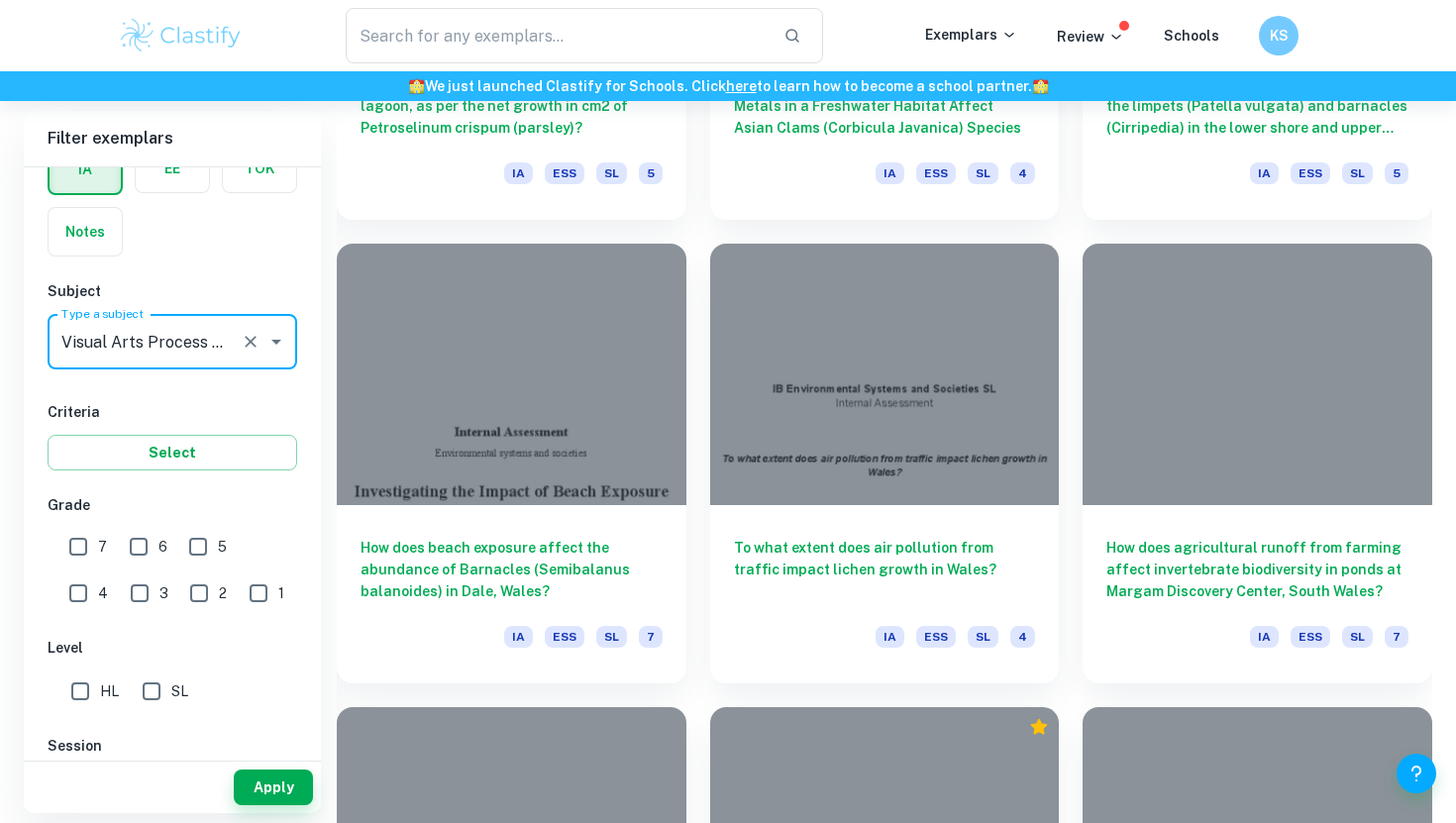 click on "7" at bounding box center [78, 547] 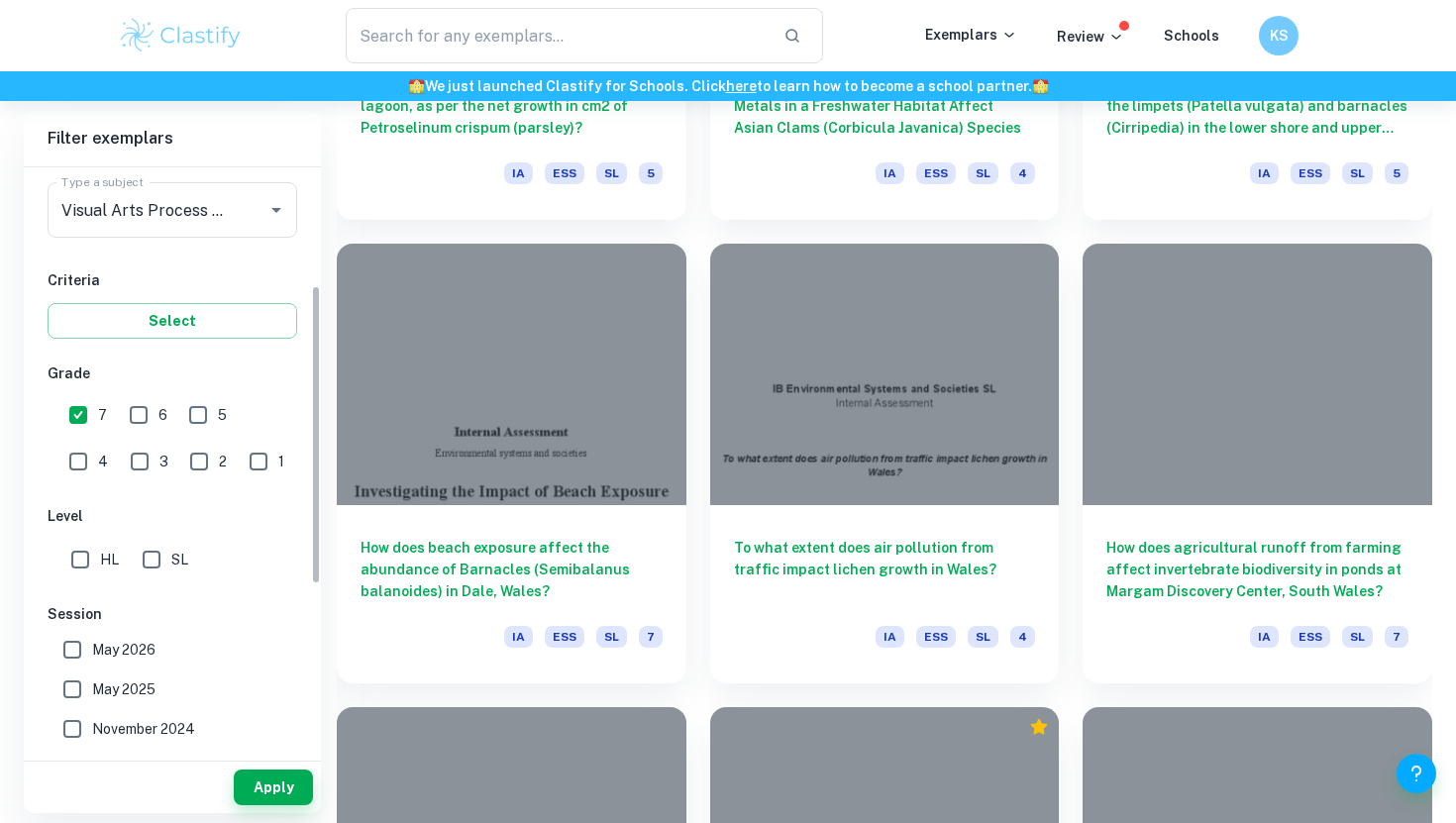 scroll, scrollTop: 249, scrollLeft: 0, axis: vertical 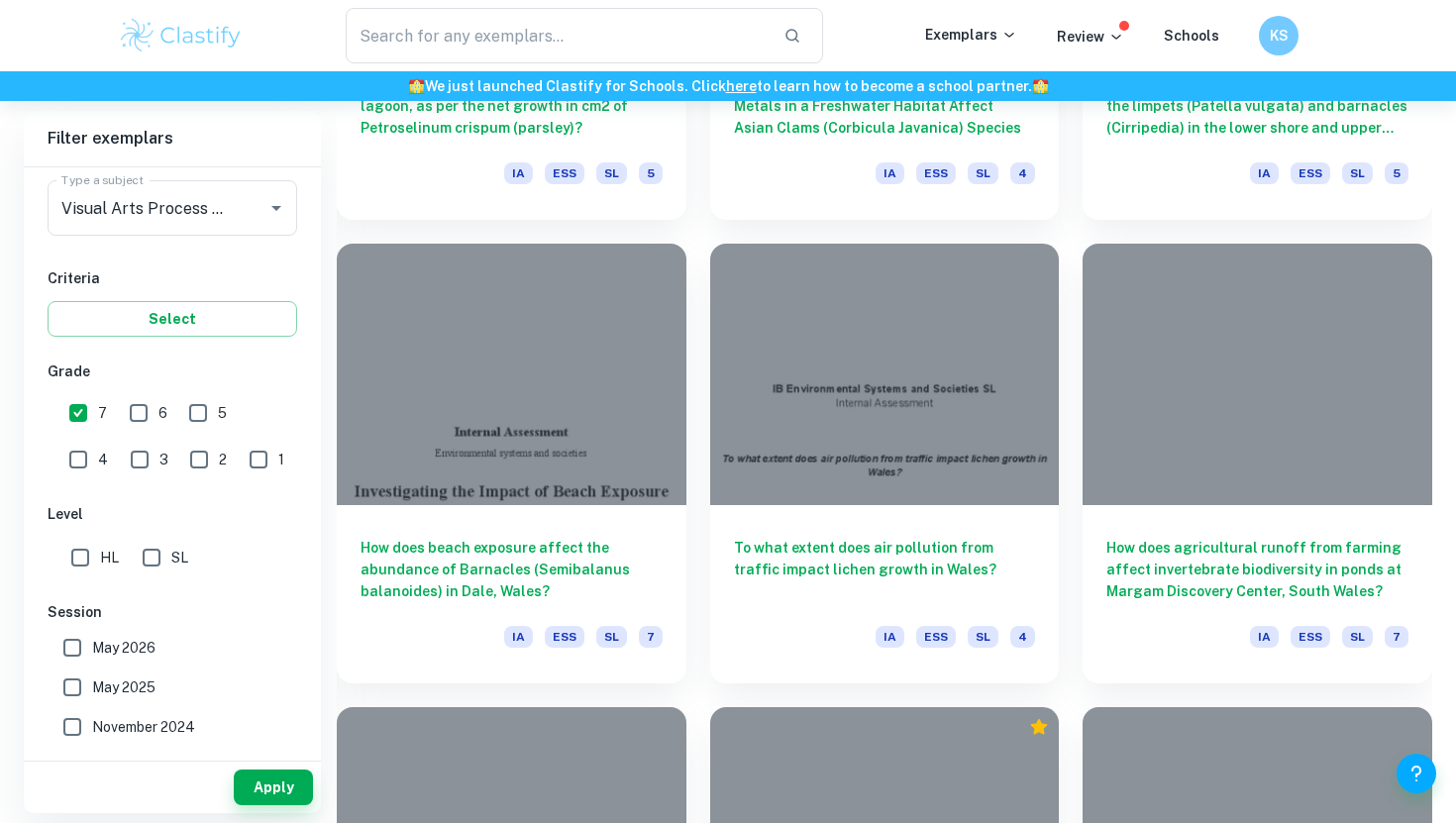 click on "HL" at bounding box center [80, 558] 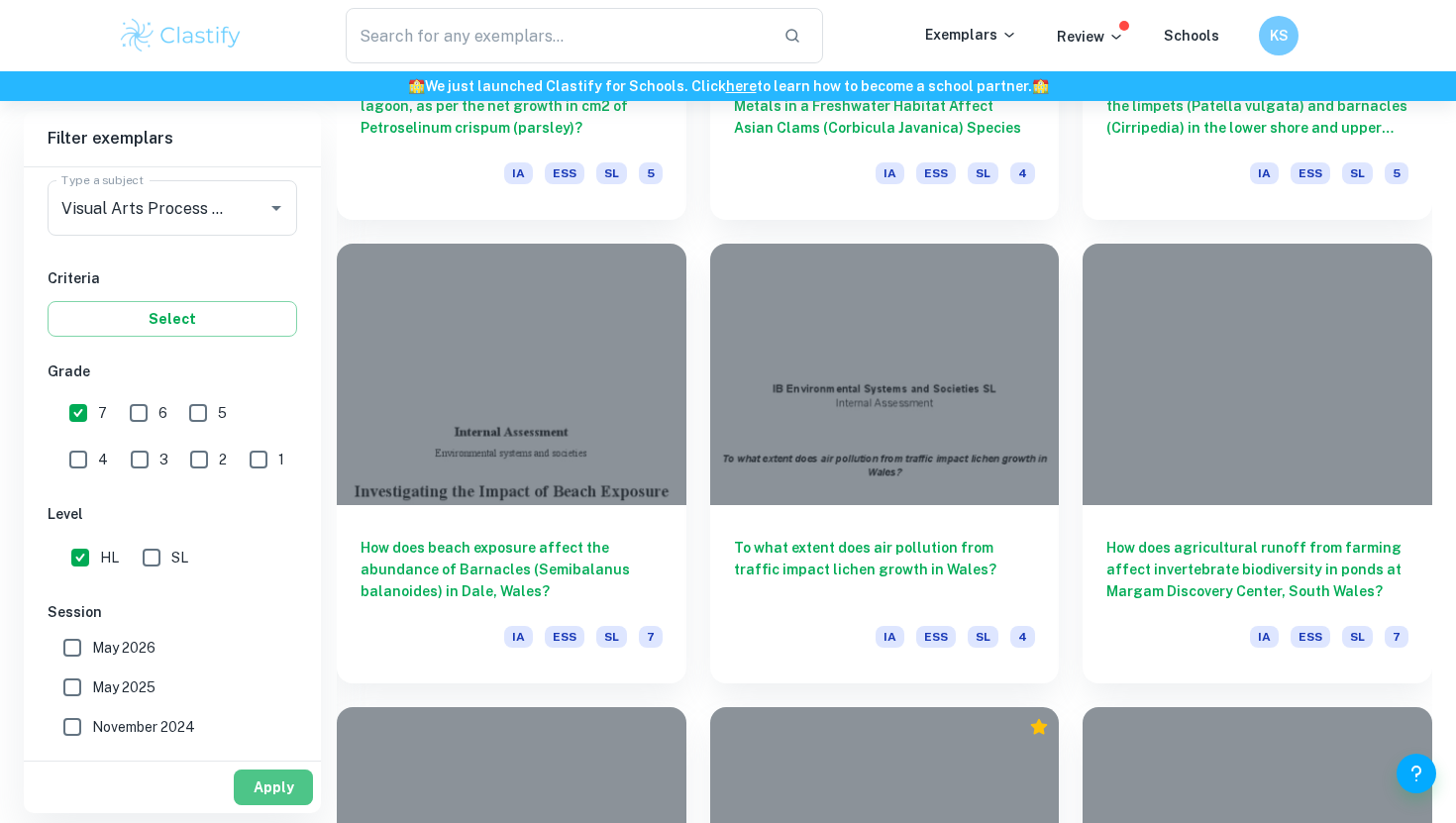 click on "Apply" at bounding box center (273, 787) 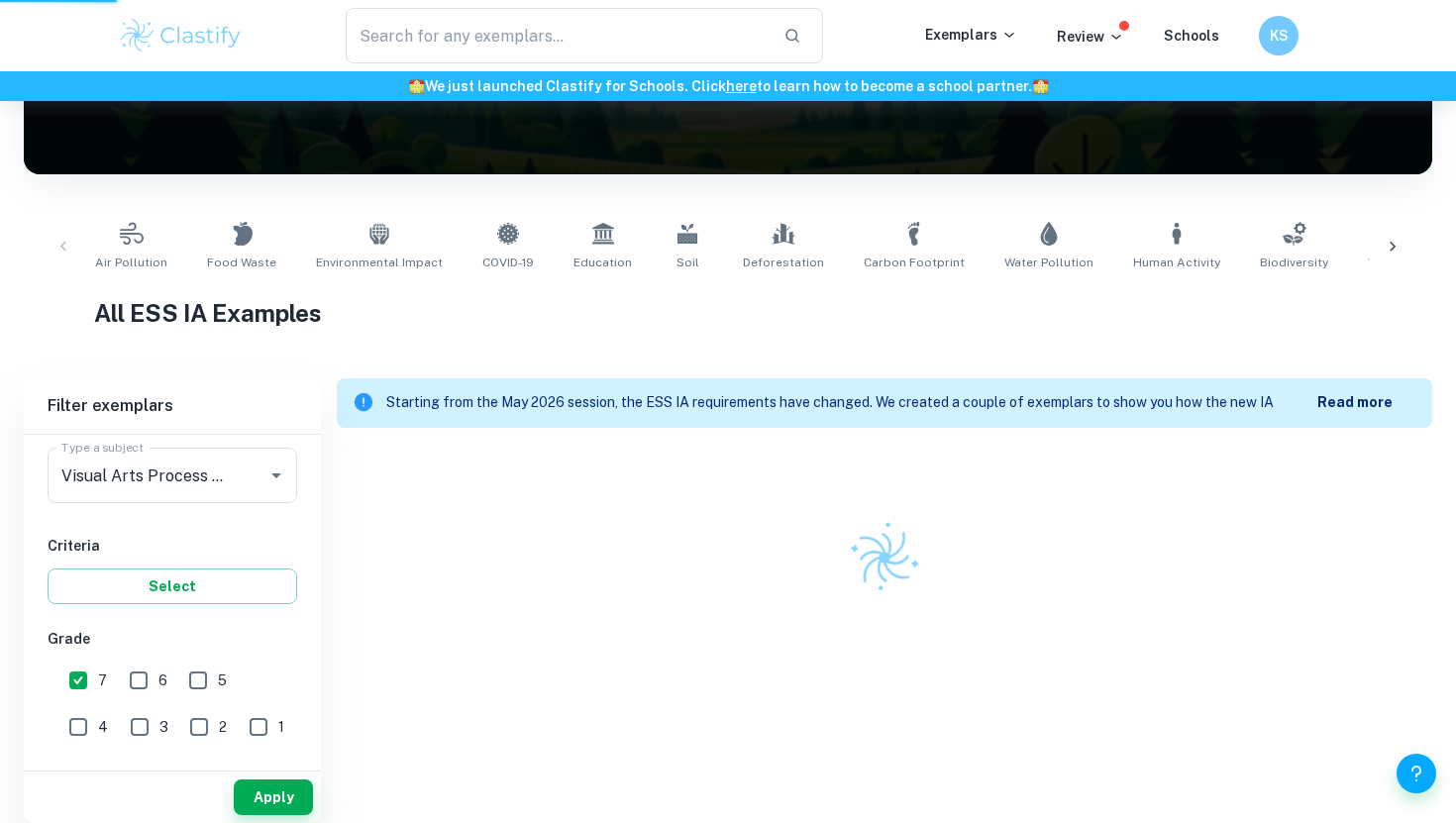 scroll, scrollTop: 269, scrollLeft: 0, axis: vertical 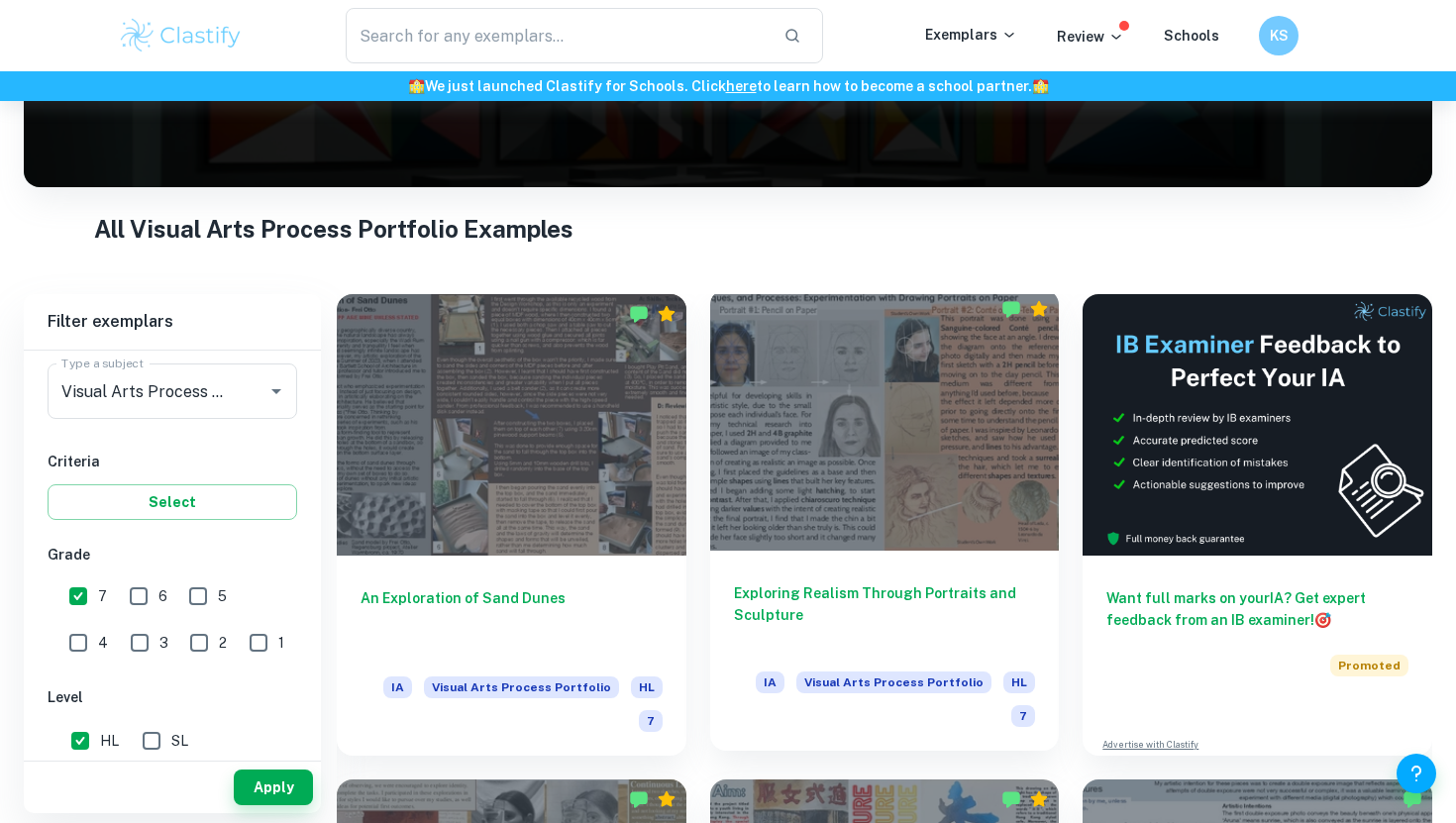 click at bounding box center [884, 420] 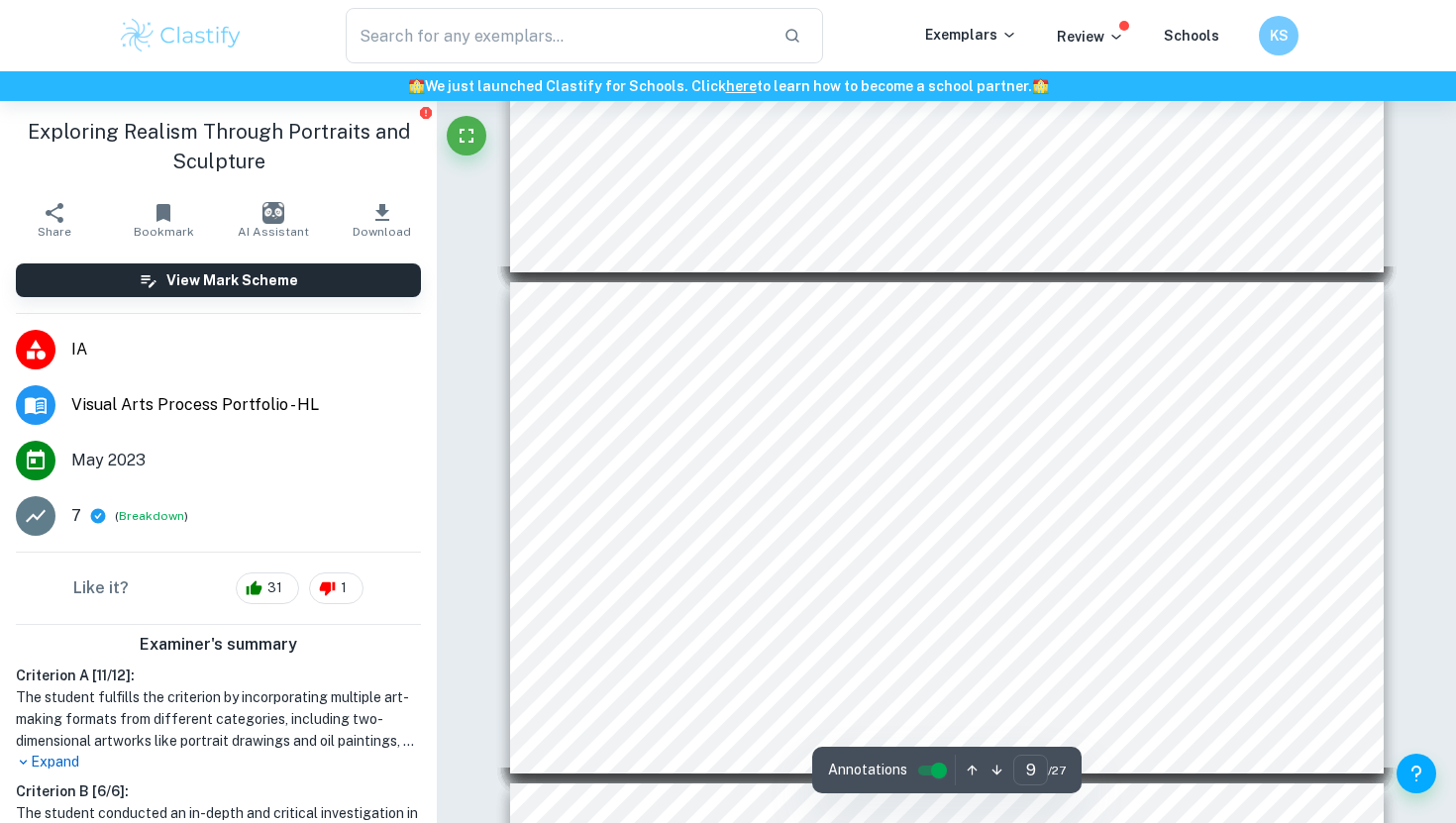 scroll, scrollTop: 4010, scrollLeft: 0, axis: vertical 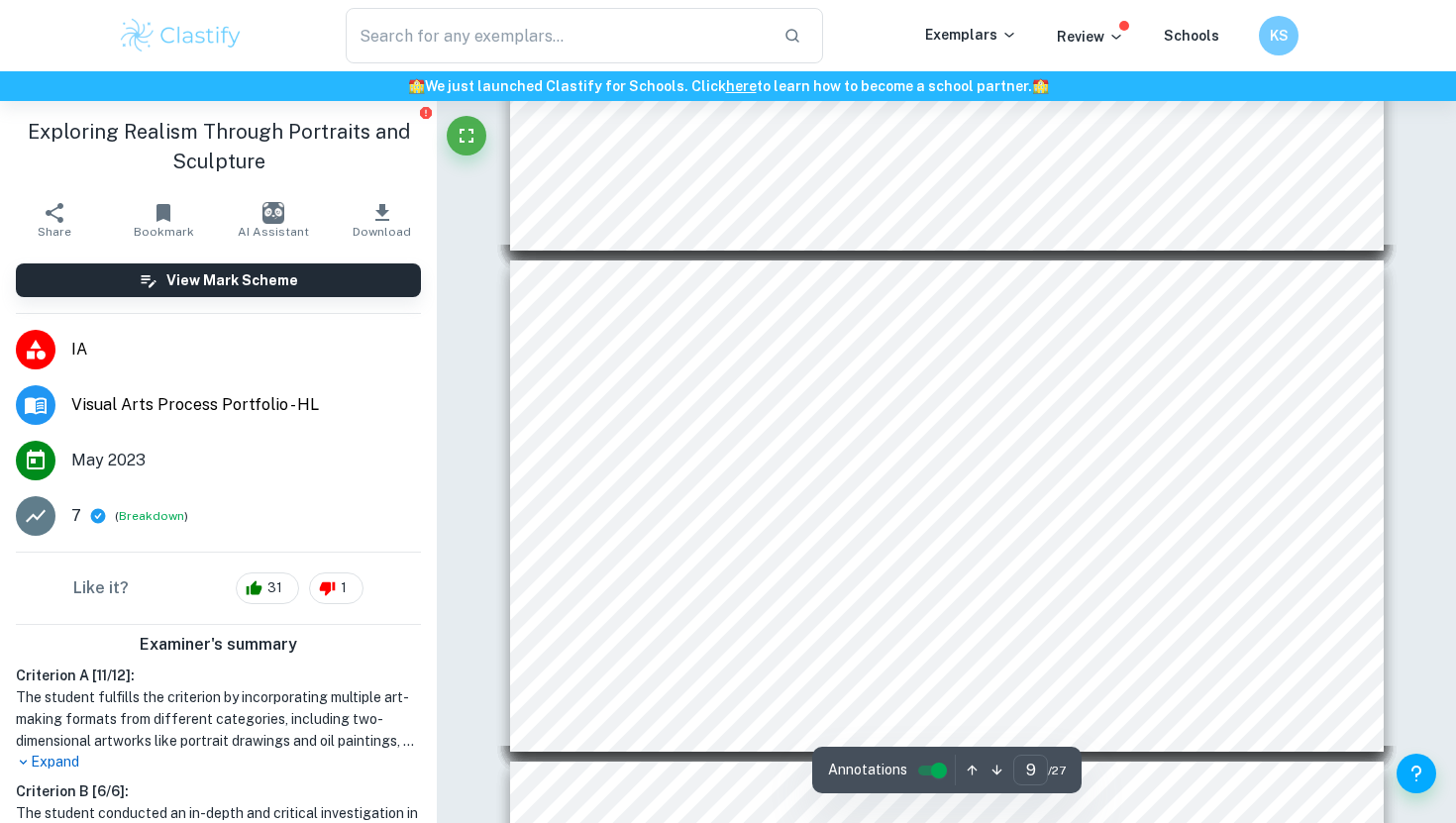 drag, startPoint x: 784, startPoint y: 441, endPoint x: 848, endPoint y: 583, distance: 155.75622 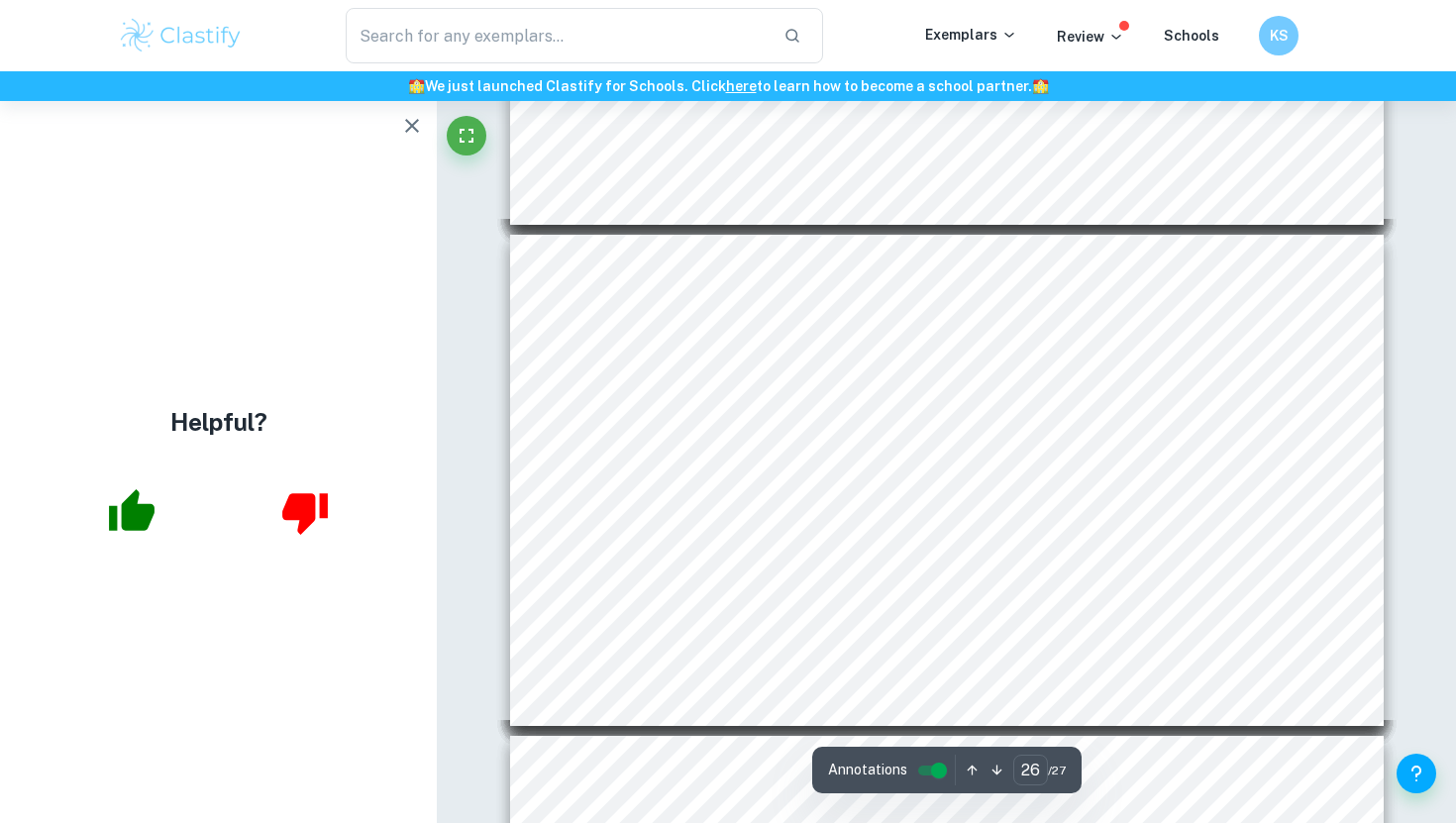 scroll, scrollTop: 12979, scrollLeft: 0, axis: vertical 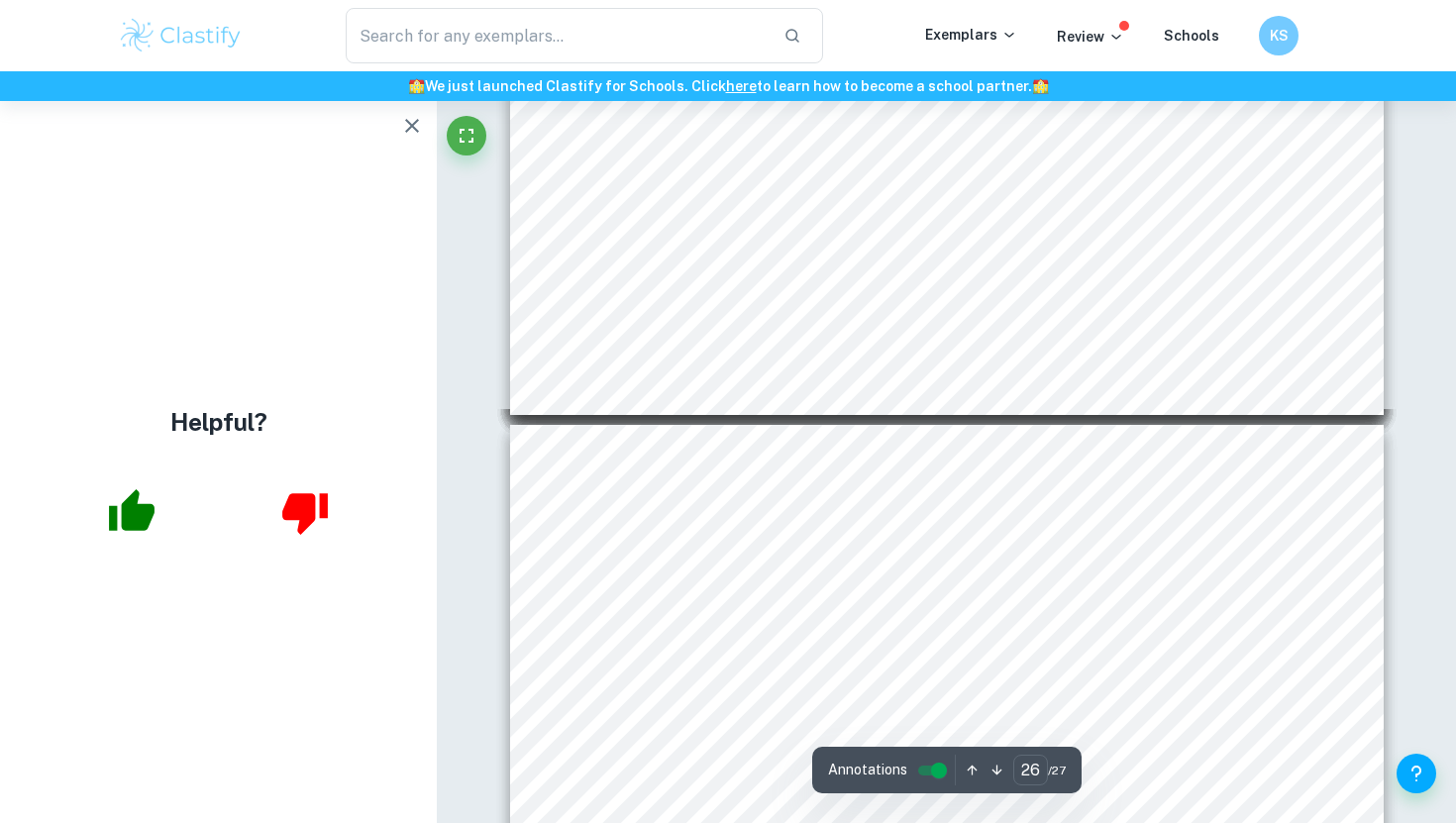 type on "27" 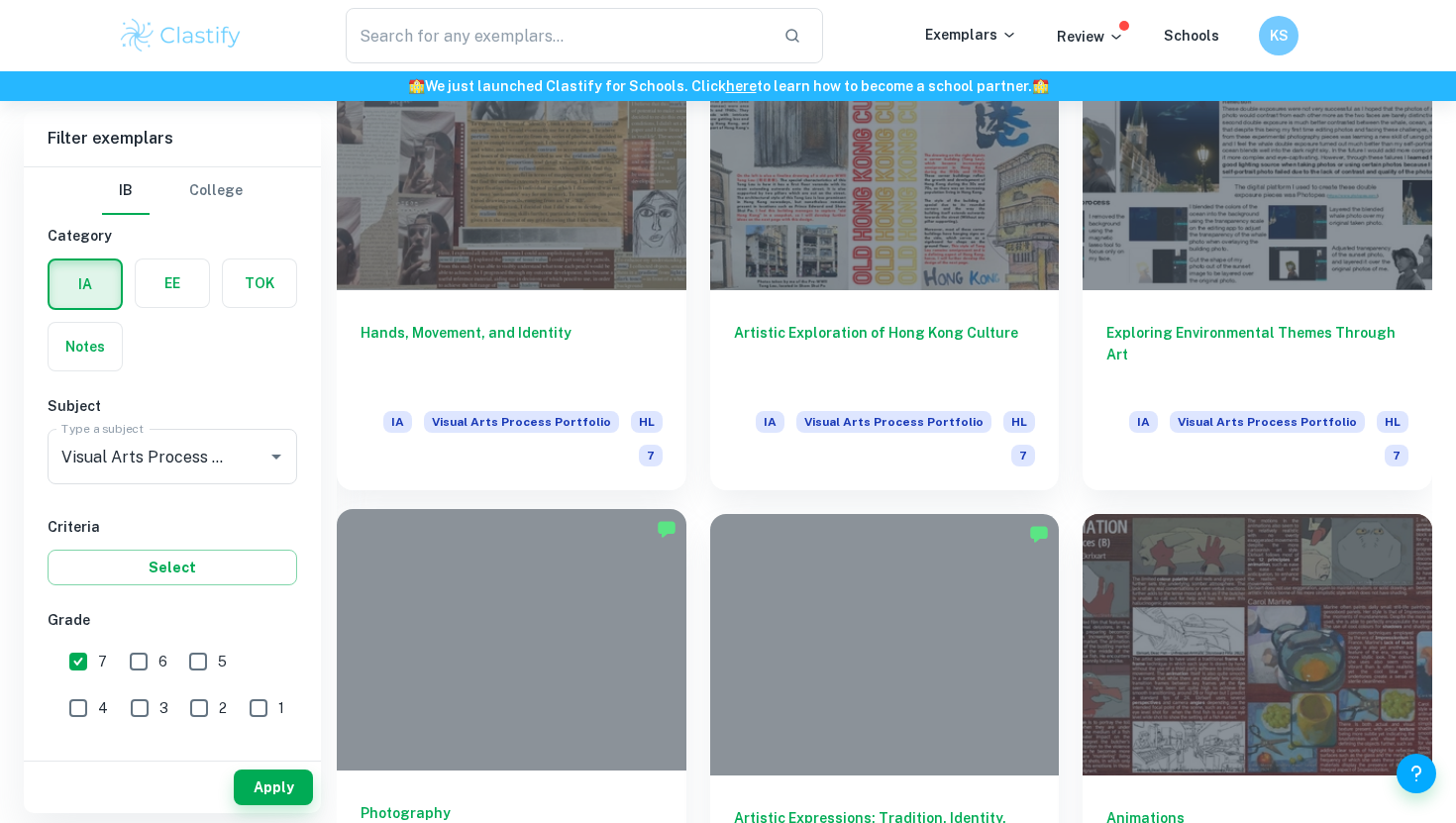 scroll, scrollTop: 1115, scrollLeft: 0, axis: vertical 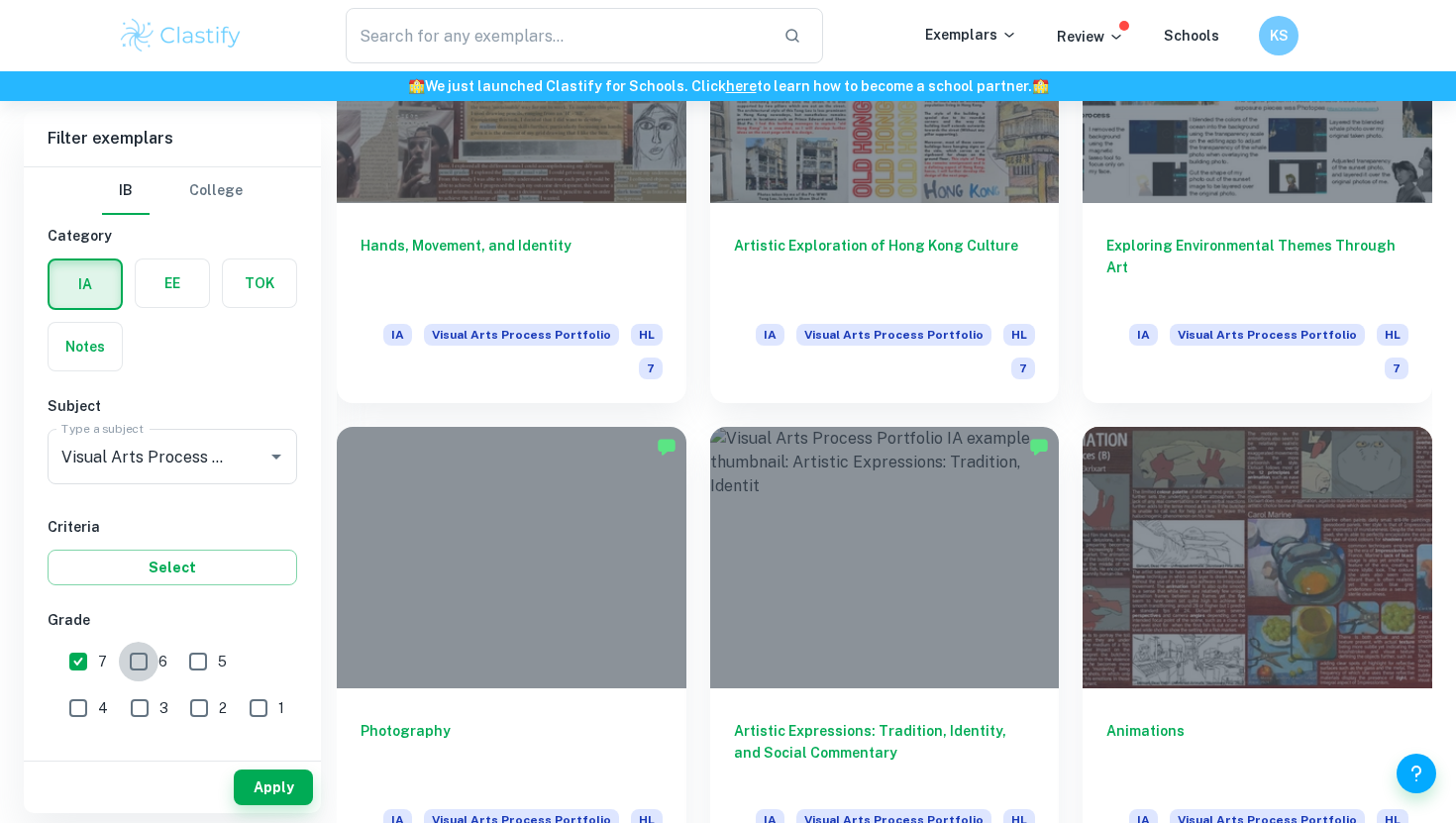 click on "6" at bounding box center (139, 662) 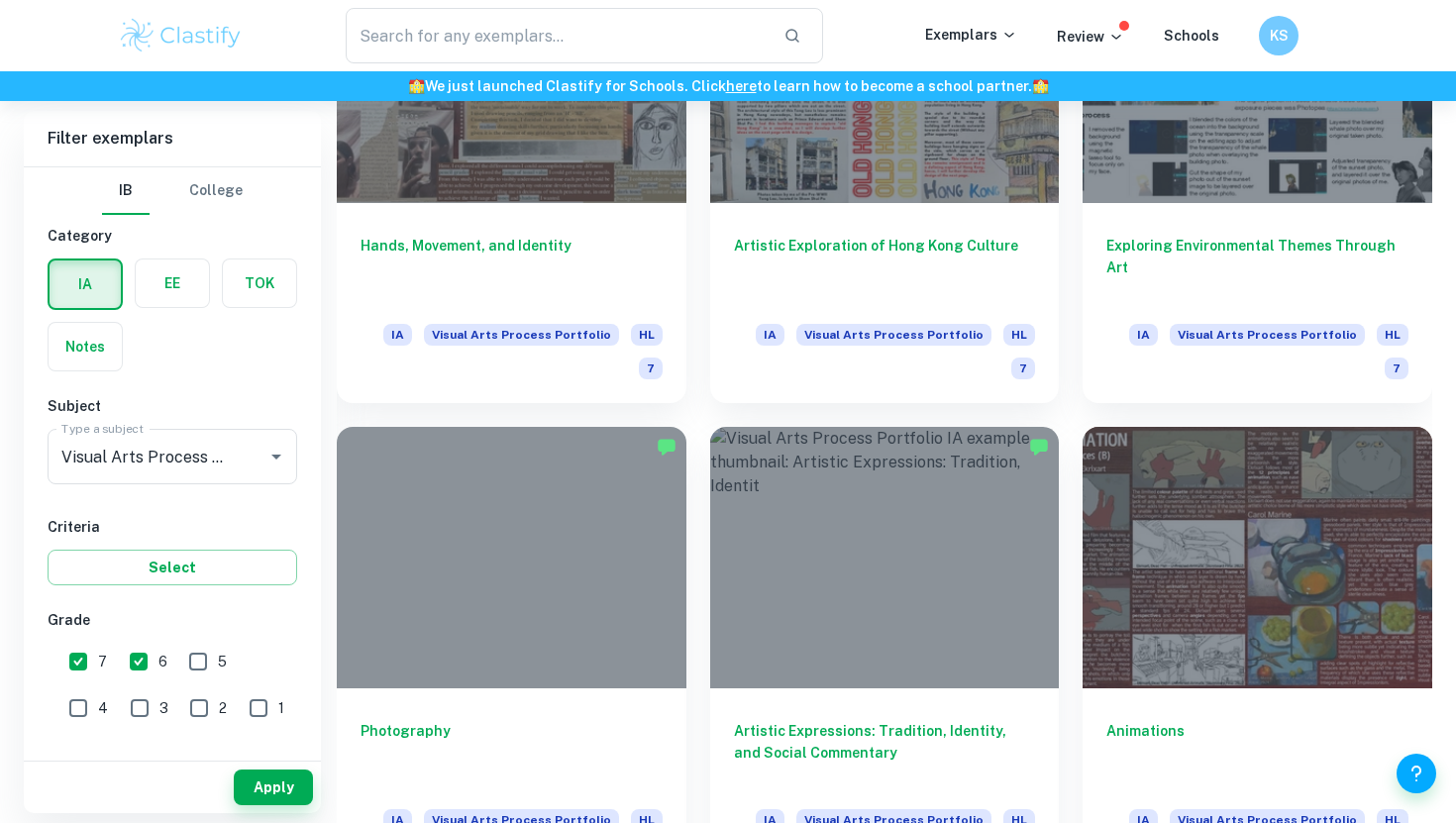 click on "7" at bounding box center (78, 662) 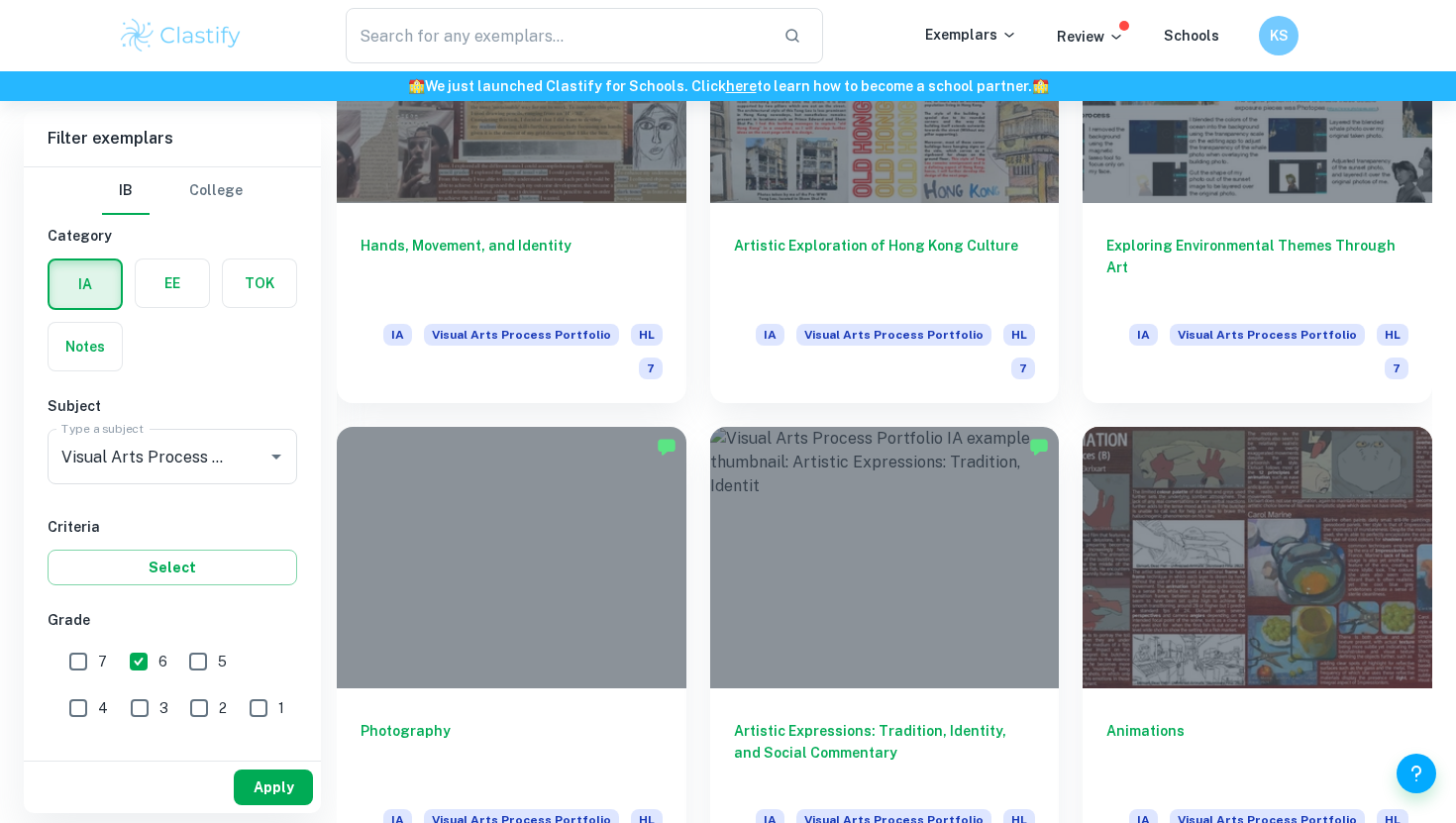 click on "Apply" at bounding box center [273, 787] 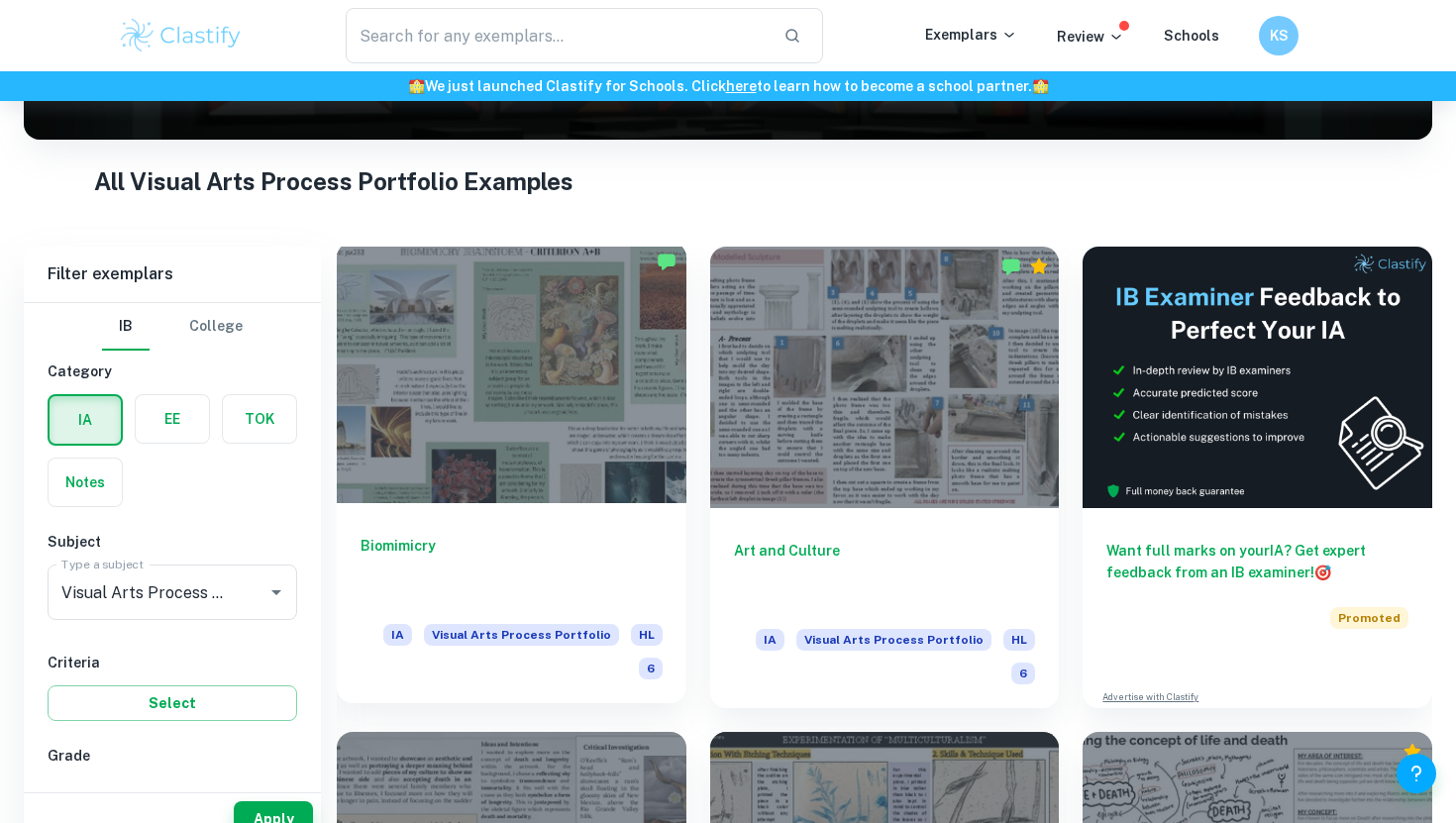 scroll, scrollTop: 304, scrollLeft: 0, axis: vertical 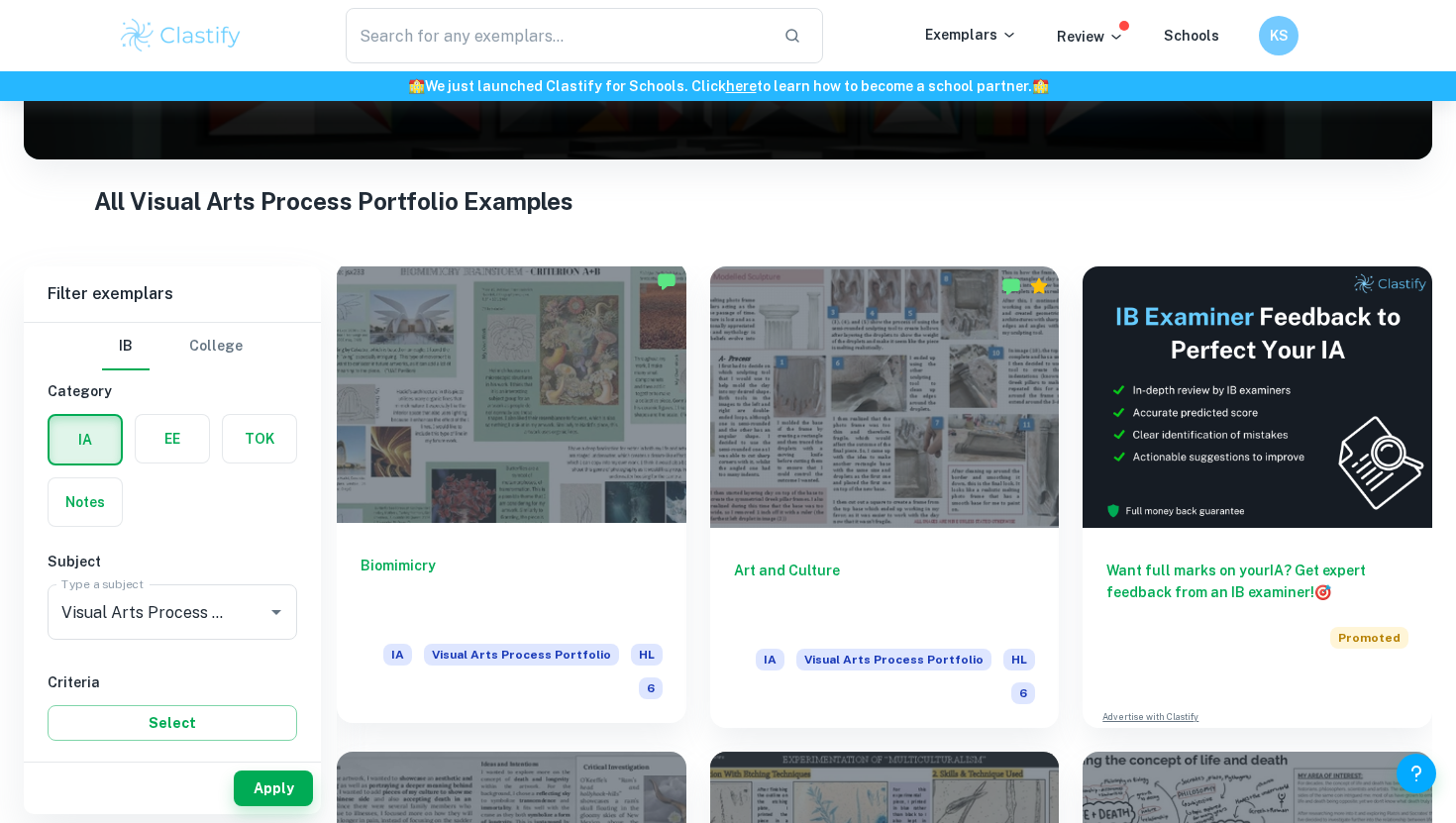 click at bounding box center [511, 392] 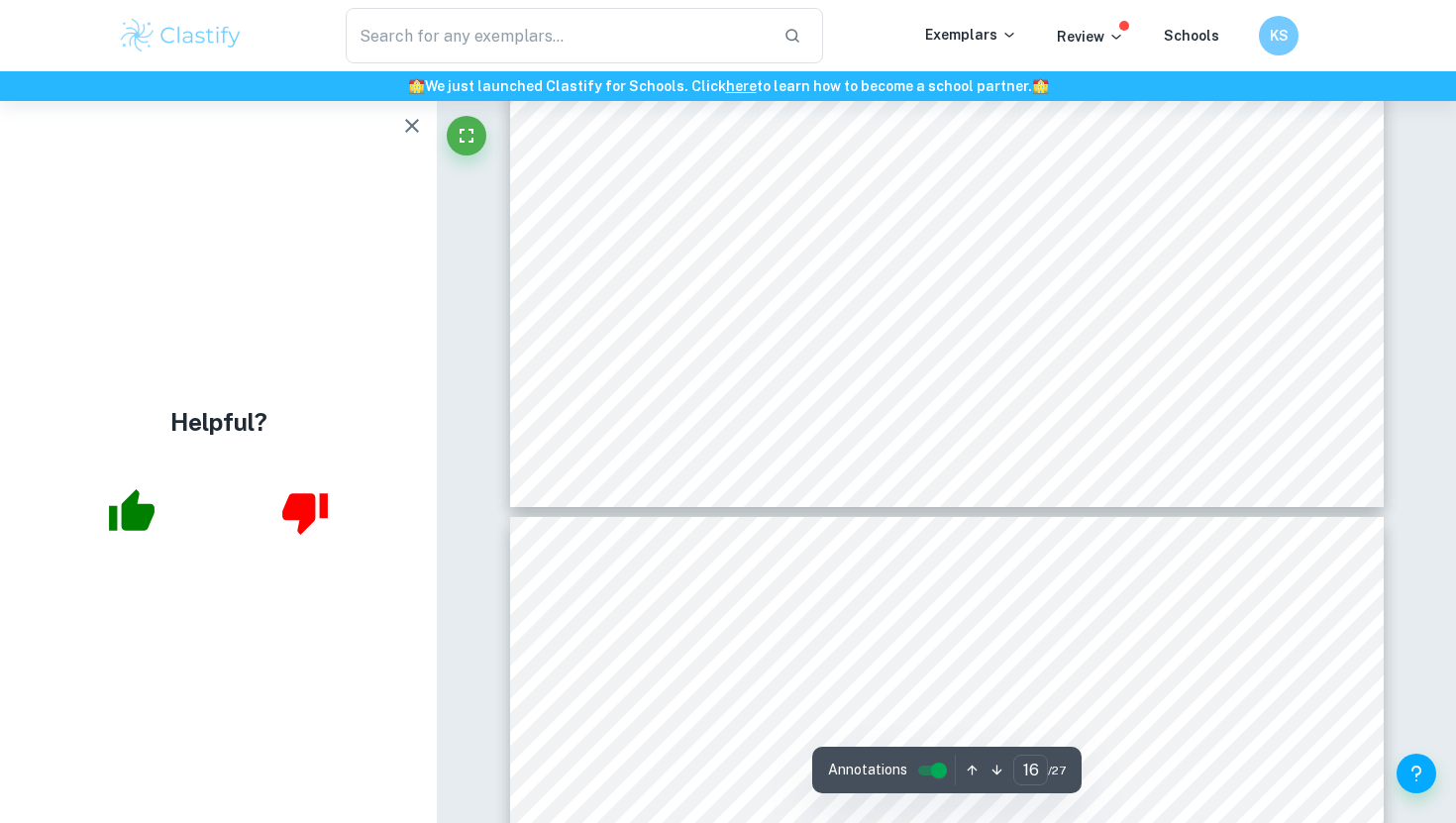 scroll, scrollTop: 9525, scrollLeft: 0, axis: vertical 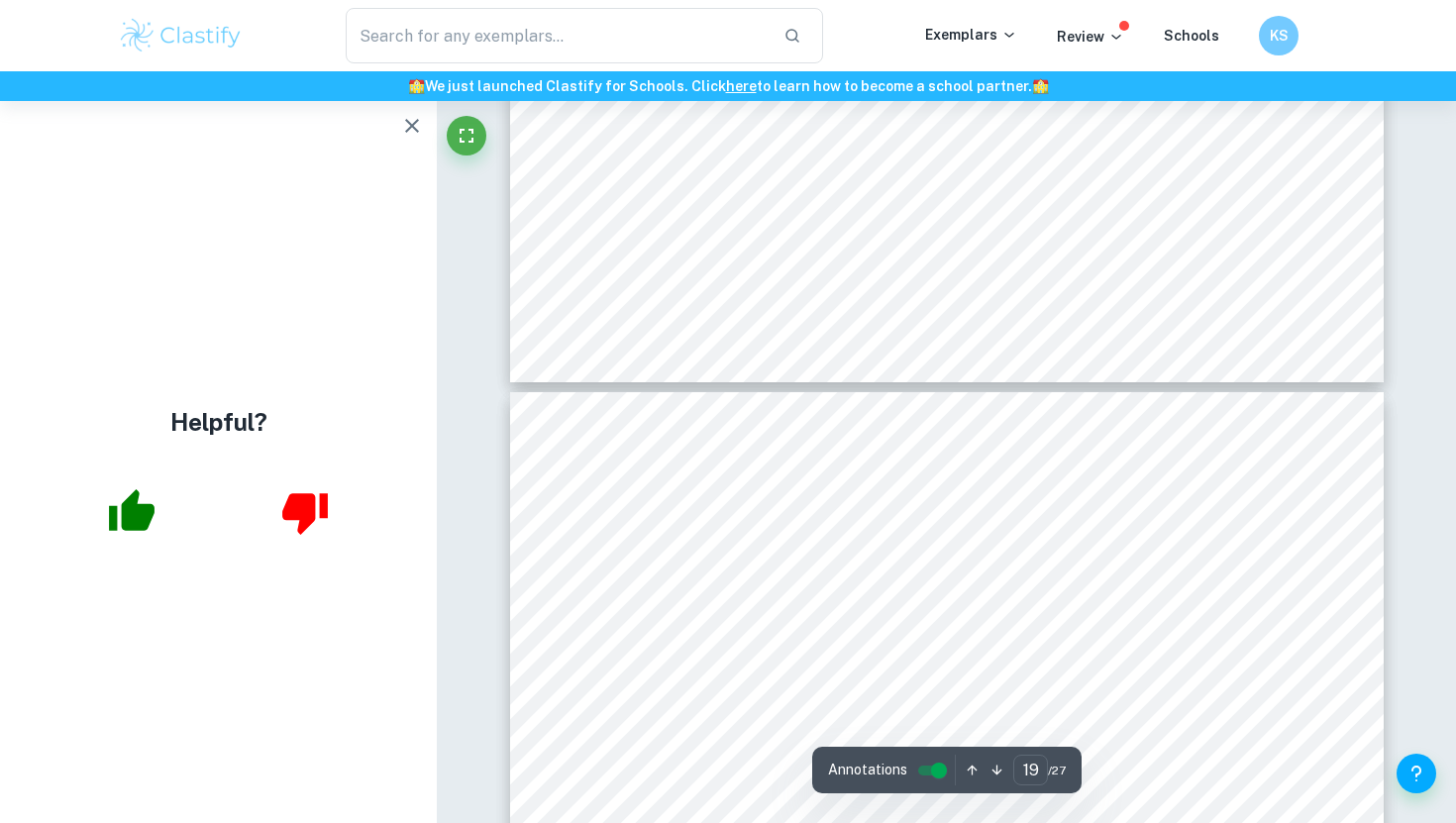 type on "20" 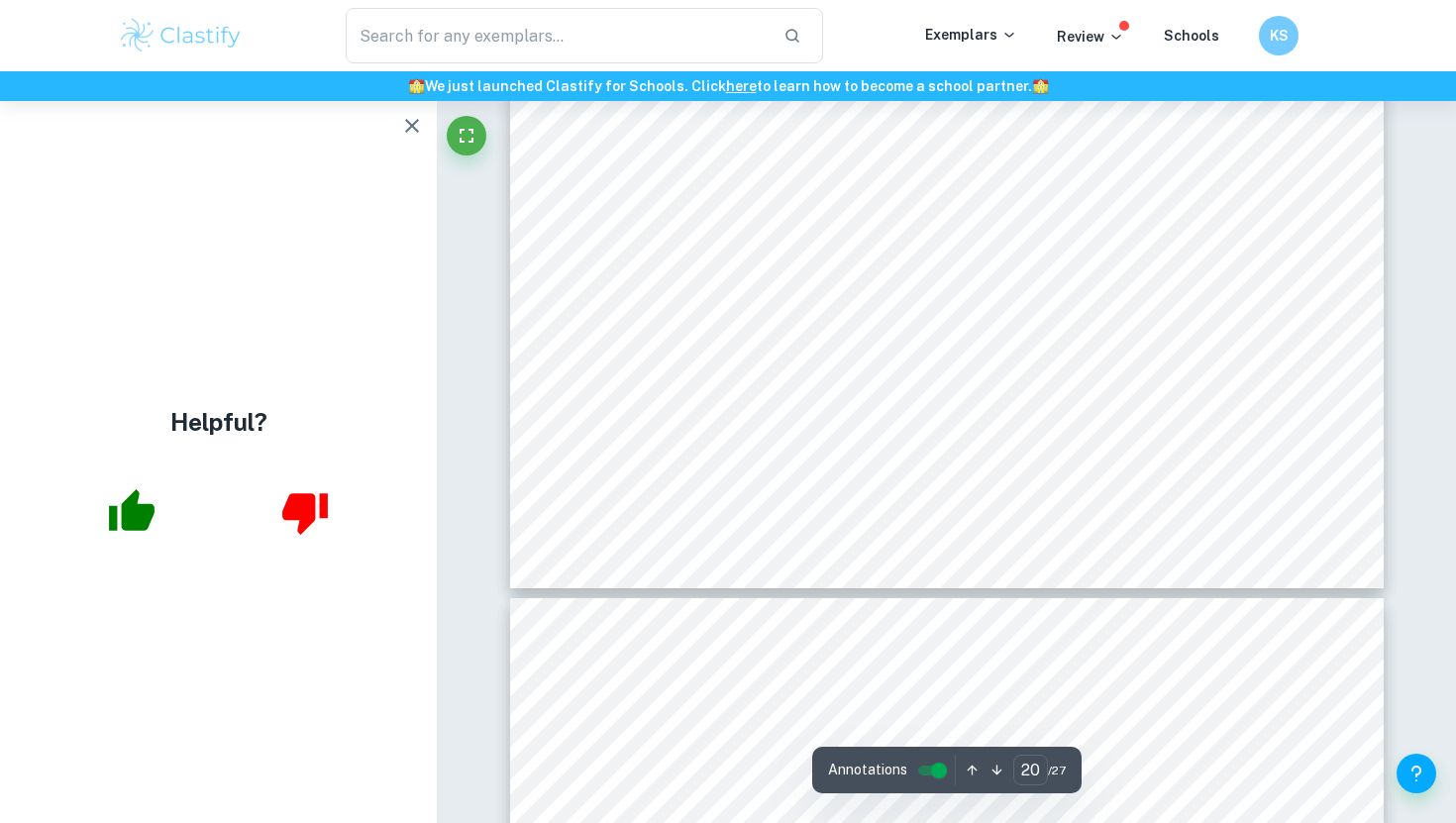 scroll, scrollTop: 12206, scrollLeft: 0, axis: vertical 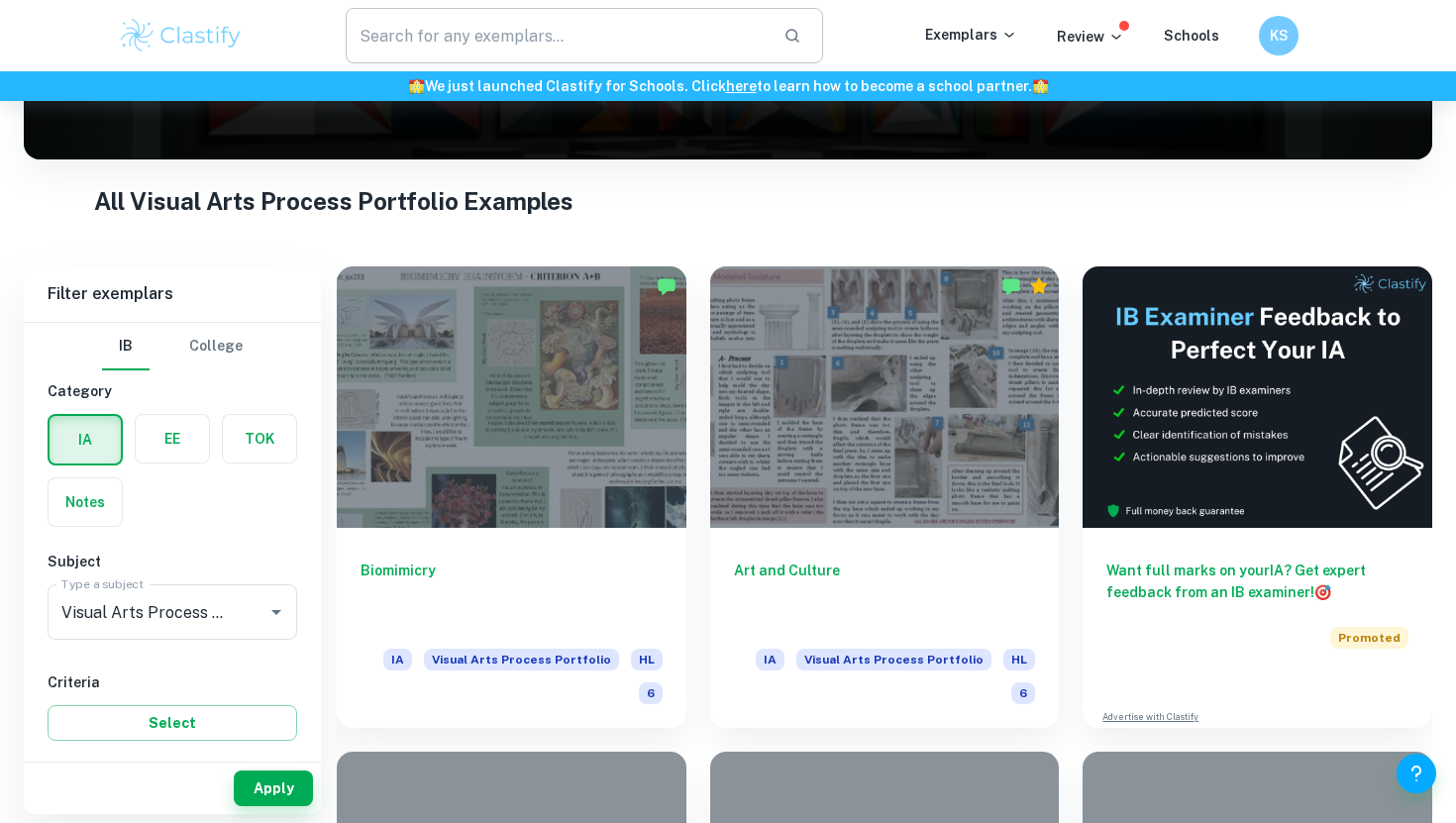 click at bounding box center [557, 36] 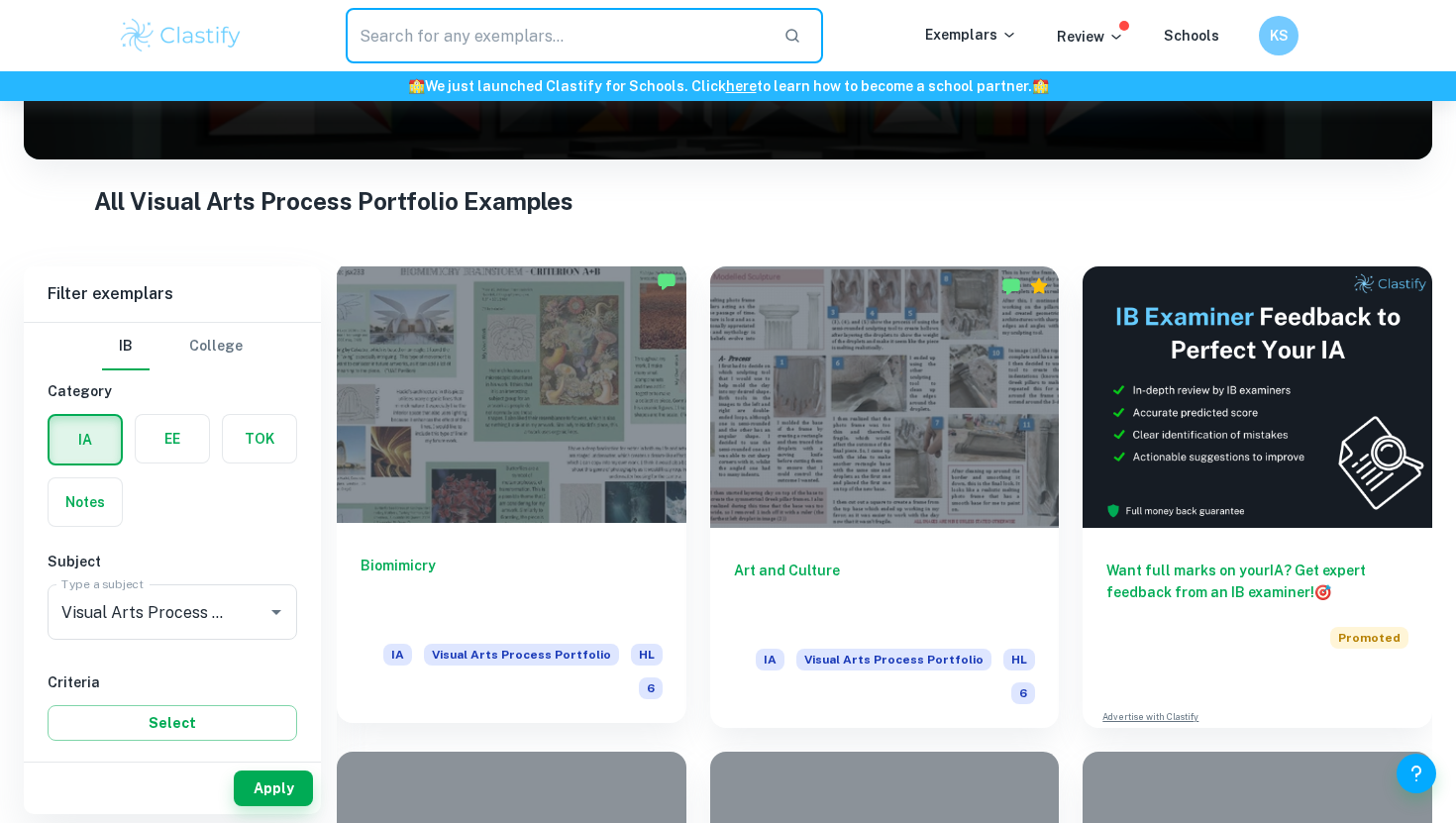 scroll, scrollTop: 0, scrollLeft: 0, axis: both 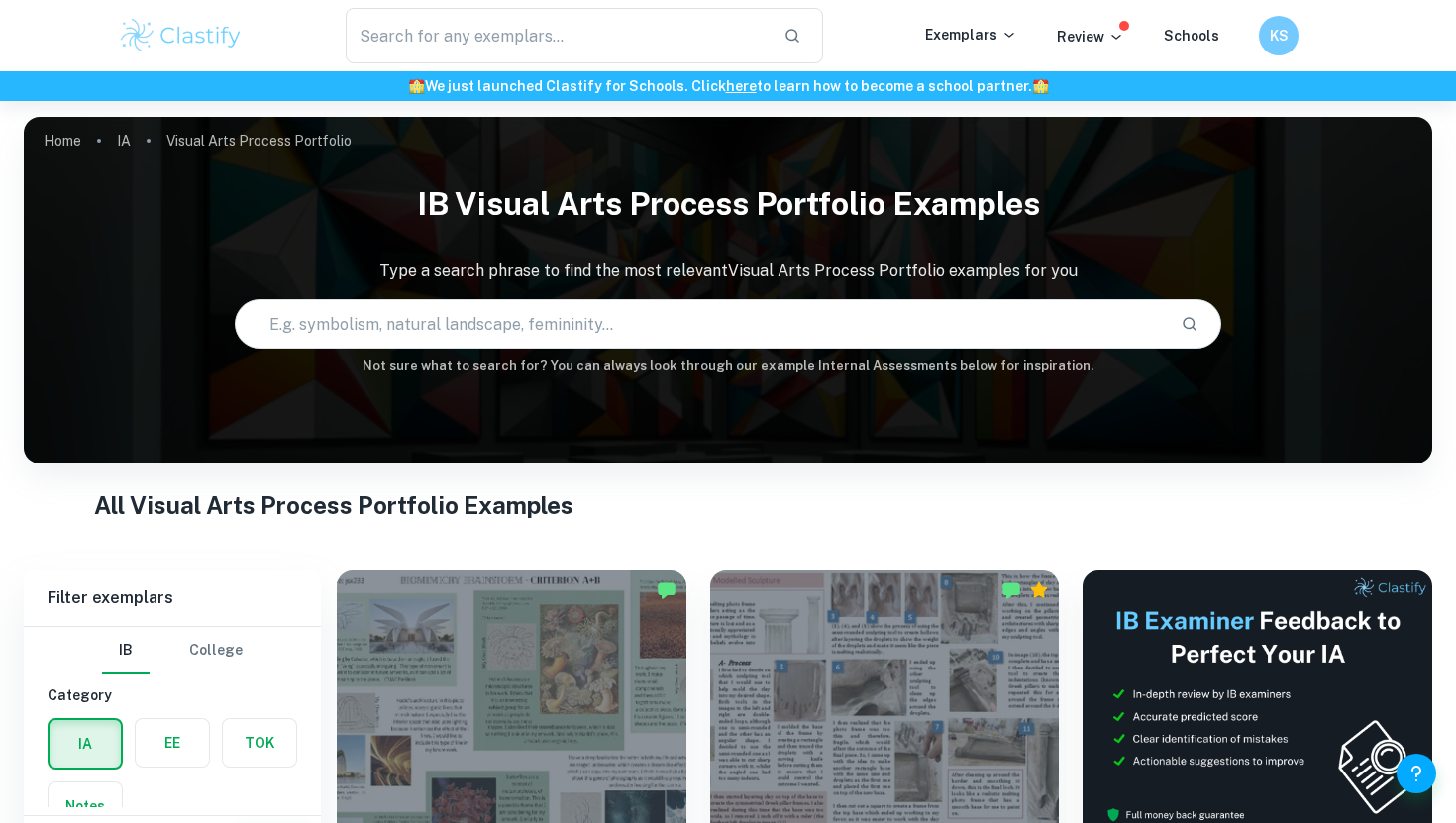 click at bounding box center (699, 324) 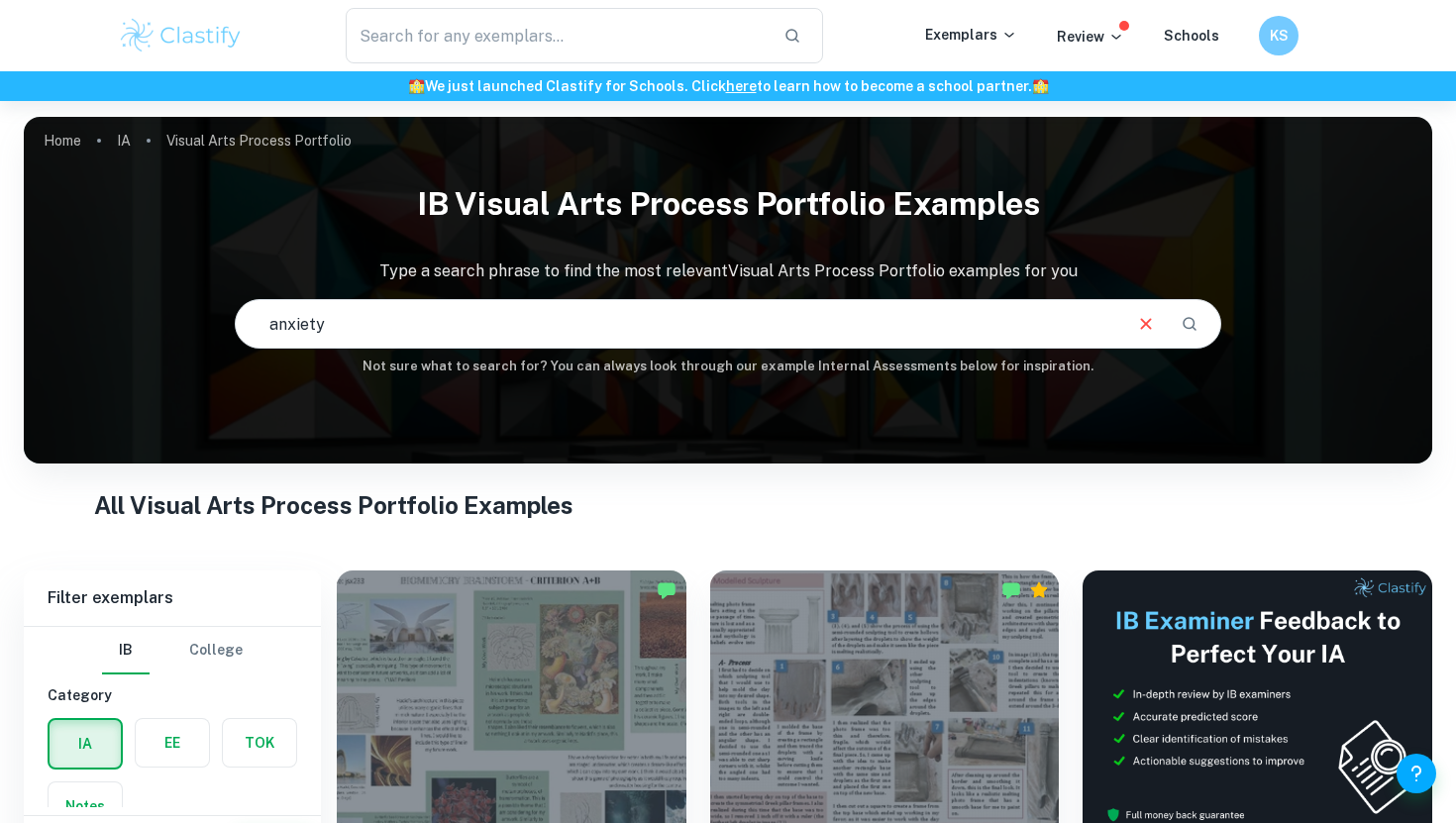 type on "anxiety" 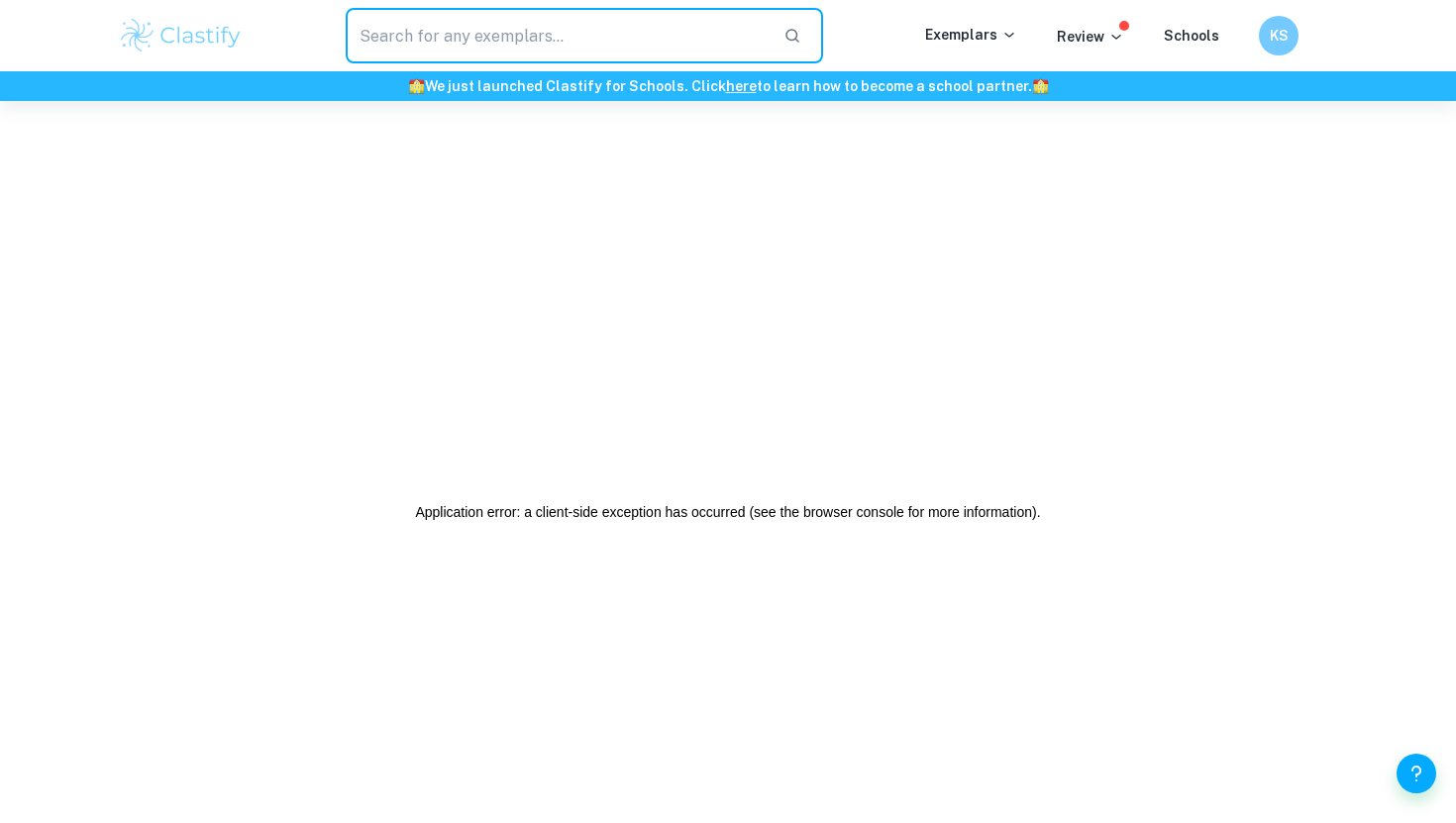 click at bounding box center [557, 36] 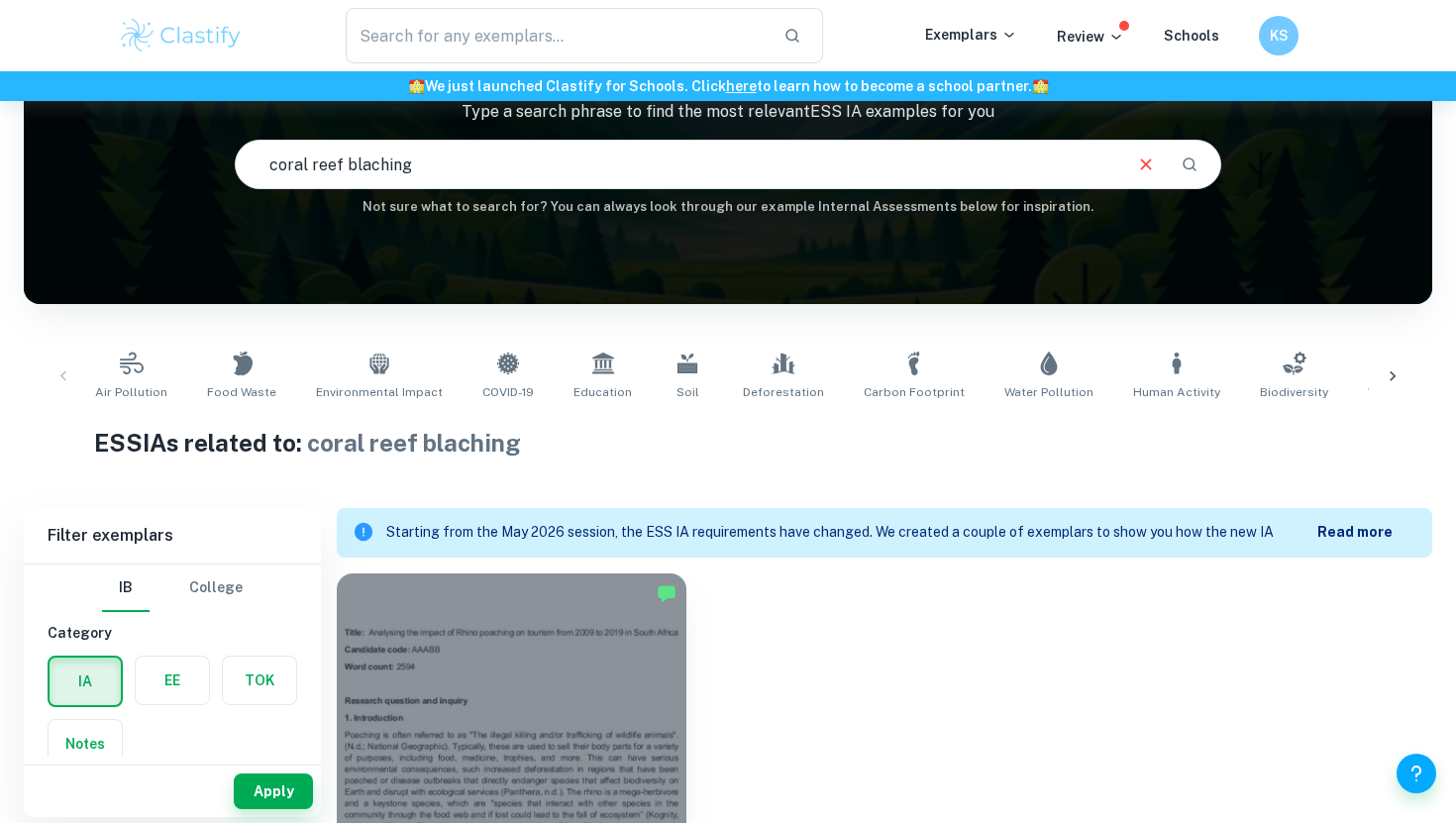 scroll, scrollTop: 163, scrollLeft: 0, axis: vertical 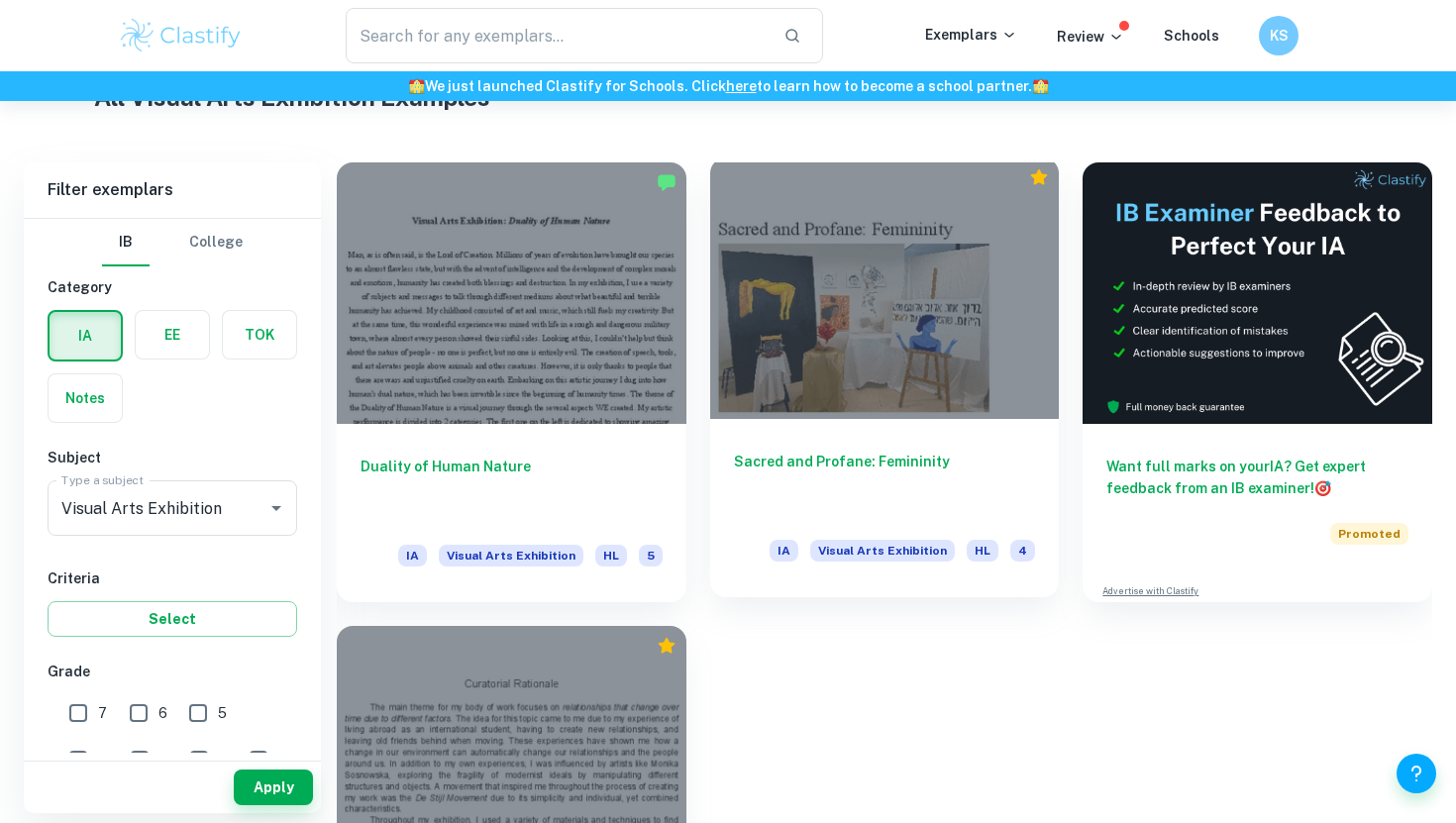 click at bounding box center [884, 288] 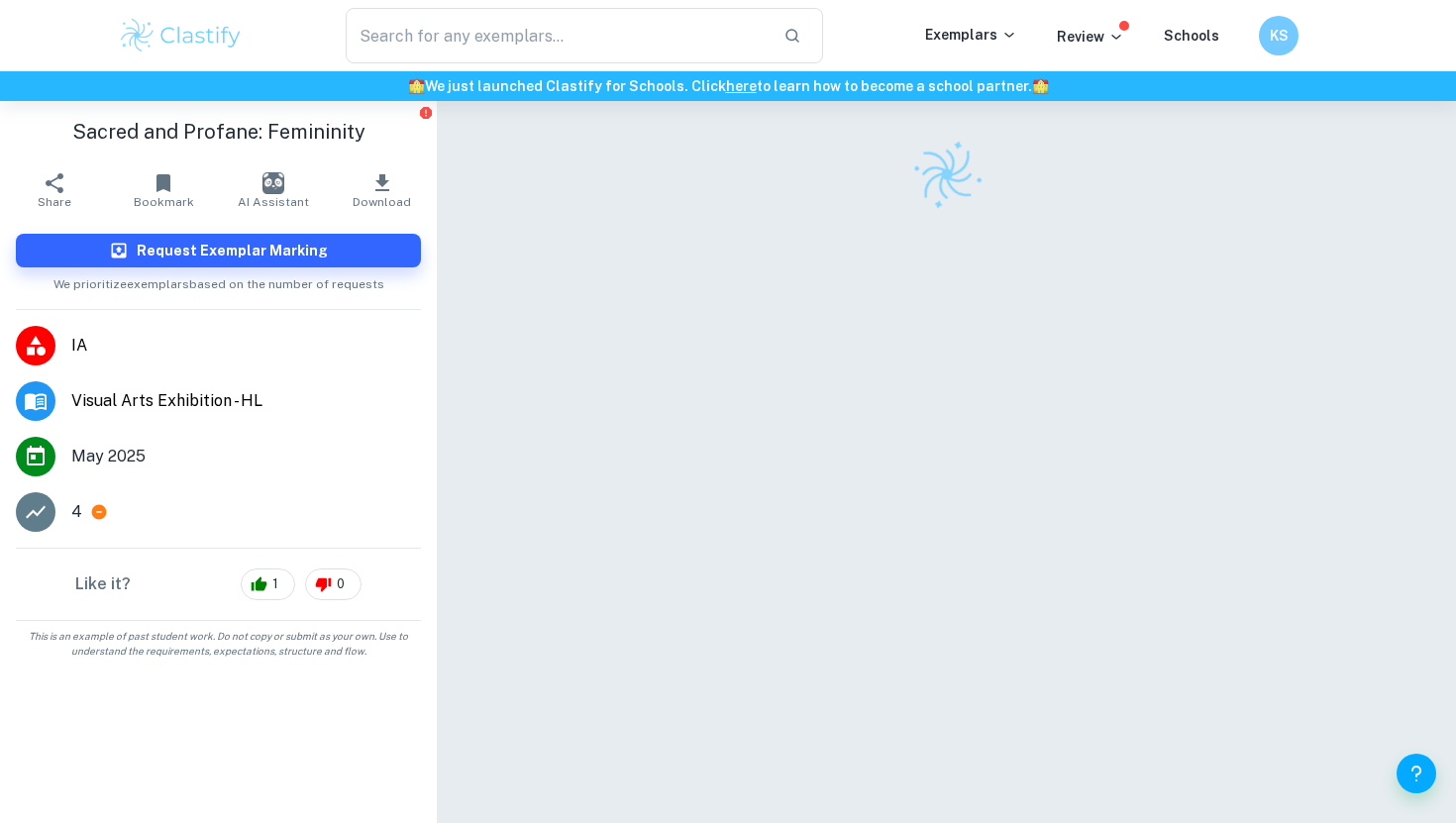 scroll, scrollTop: 52, scrollLeft: 0, axis: vertical 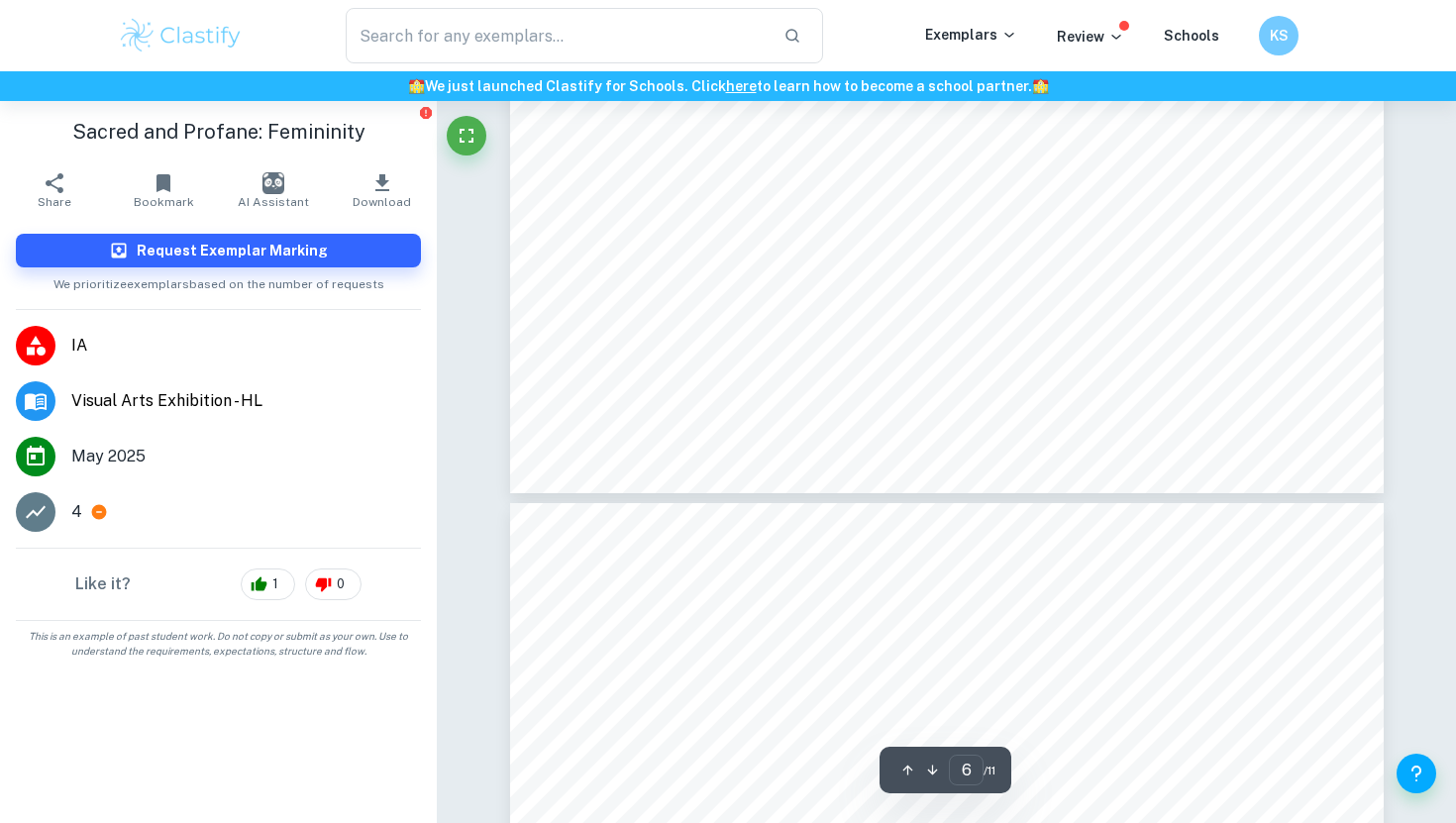 type on "7" 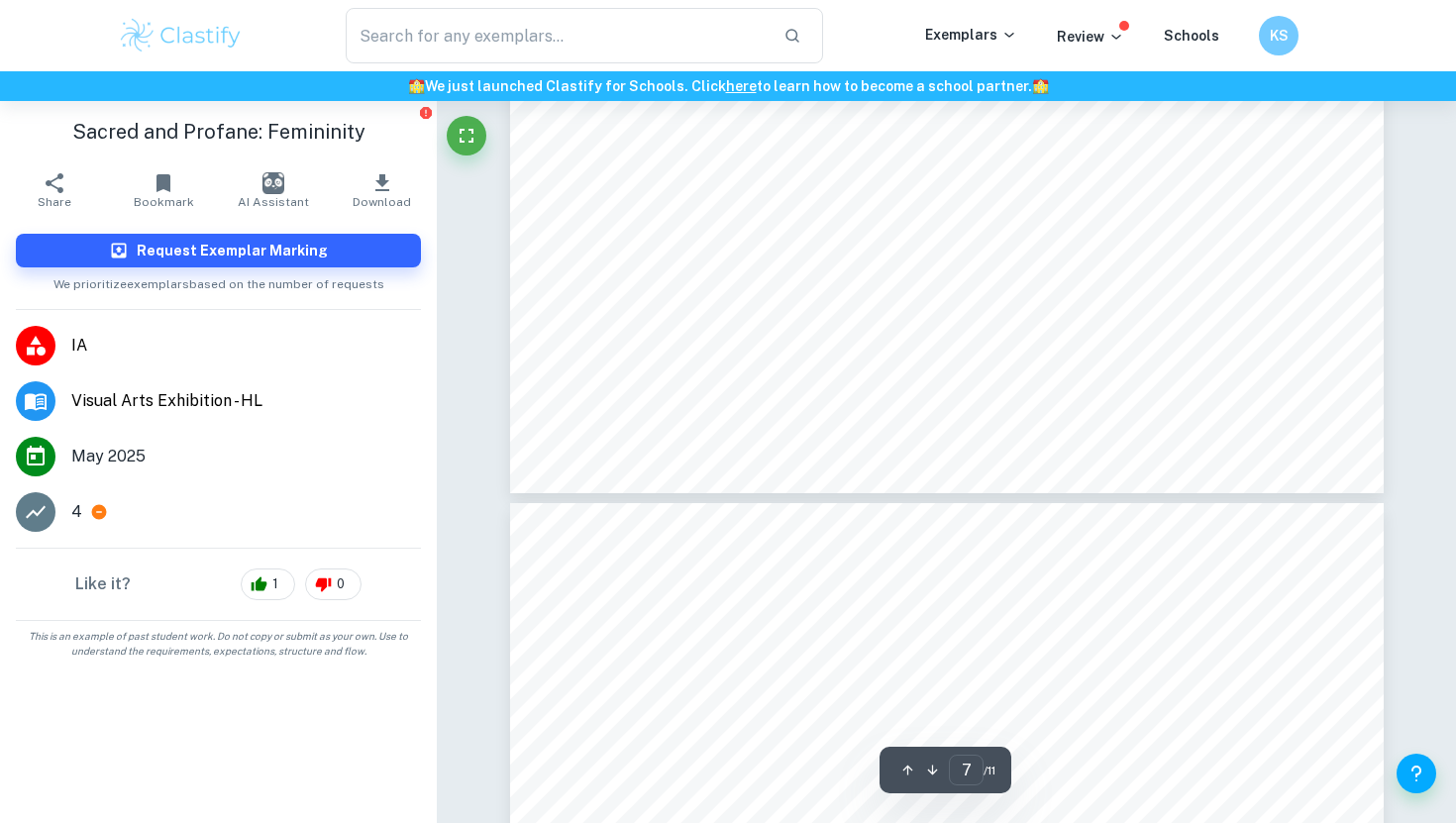scroll, scrollTop: 6926, scrollLeft: 0, axis: vertical 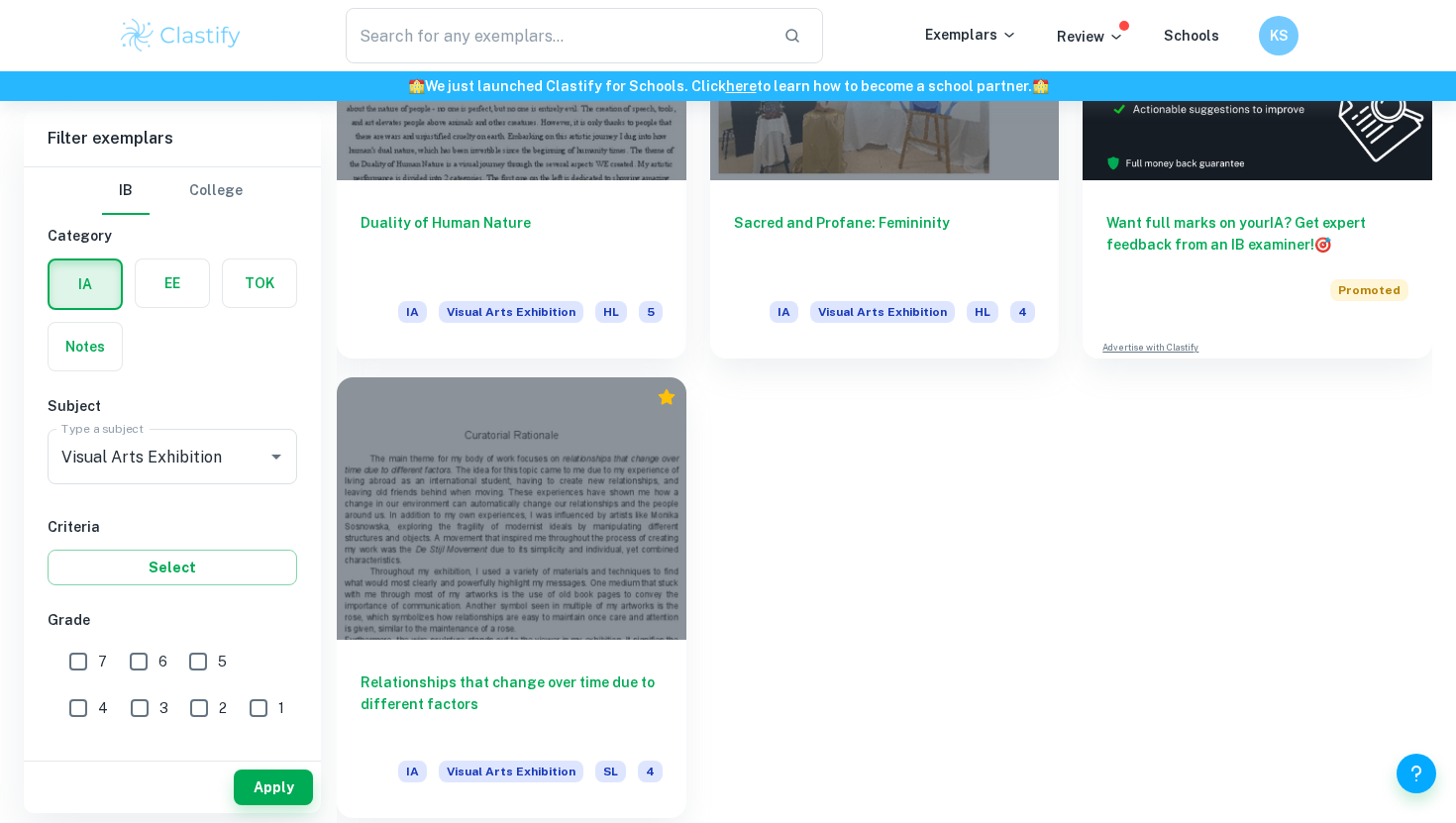 click at bounding box center [511, 508] 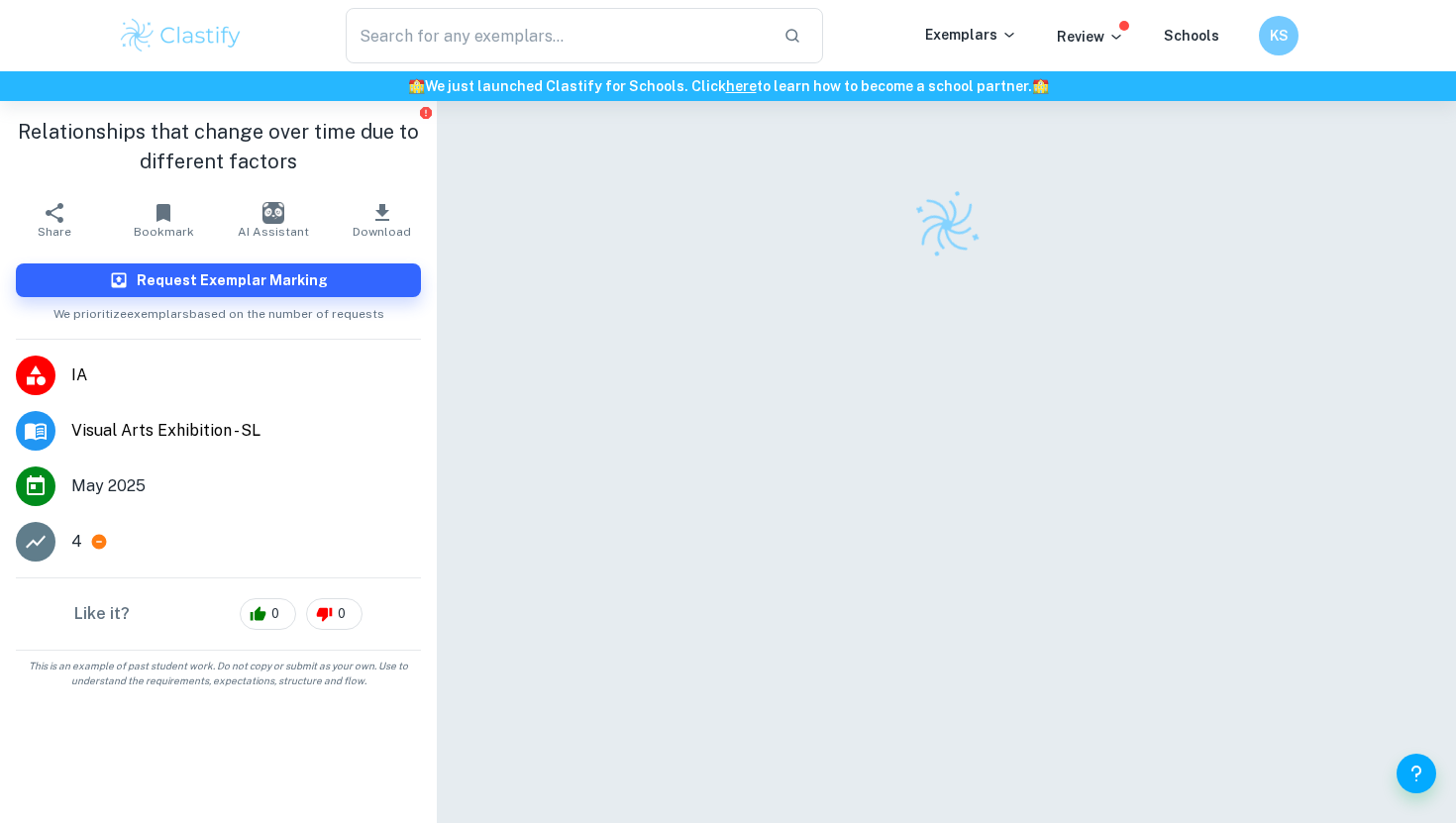 scroll, scrollTop: 101, scrollLeft: 0, axis: vertical 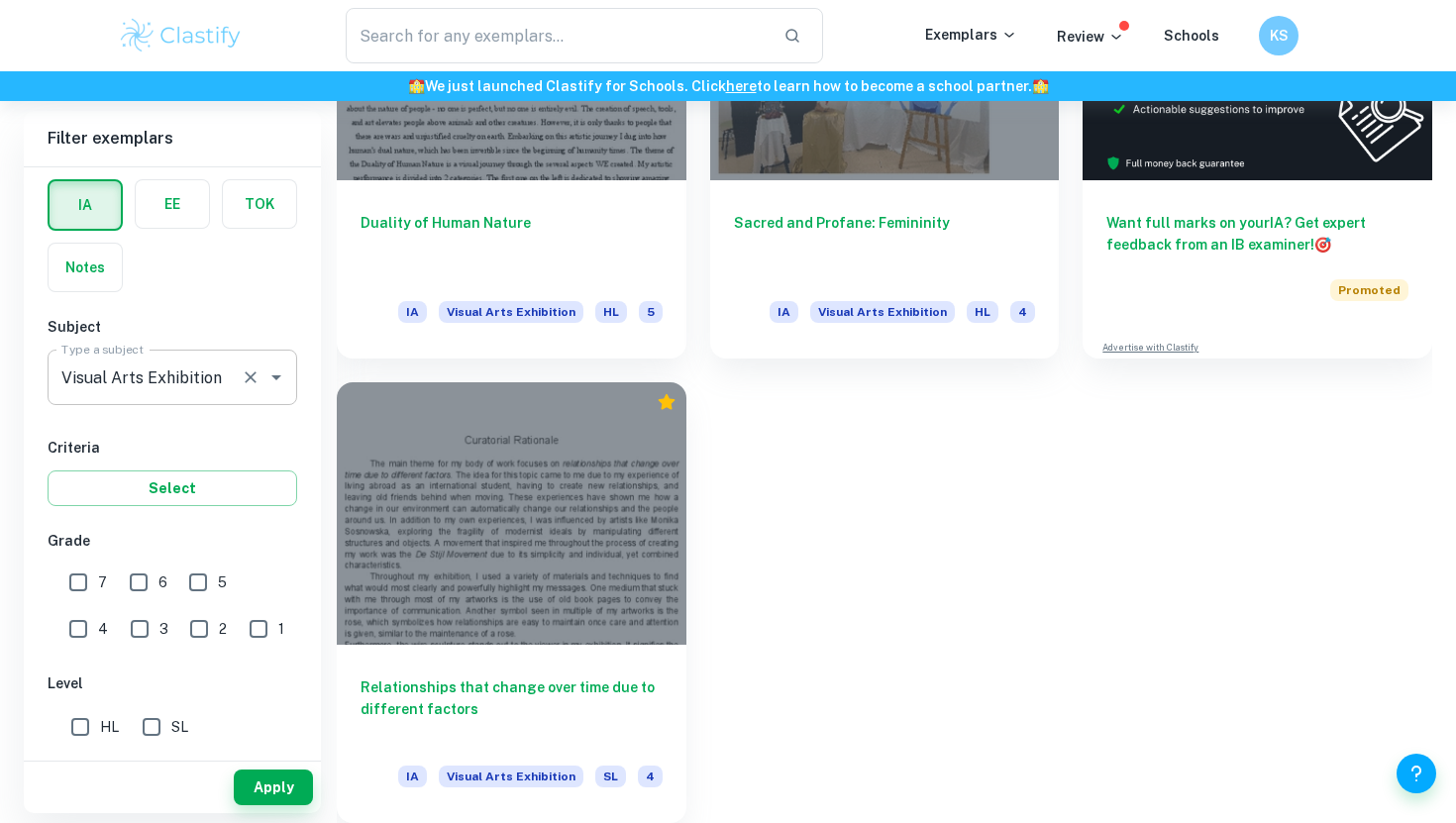 click at bounding box center [251, 377] 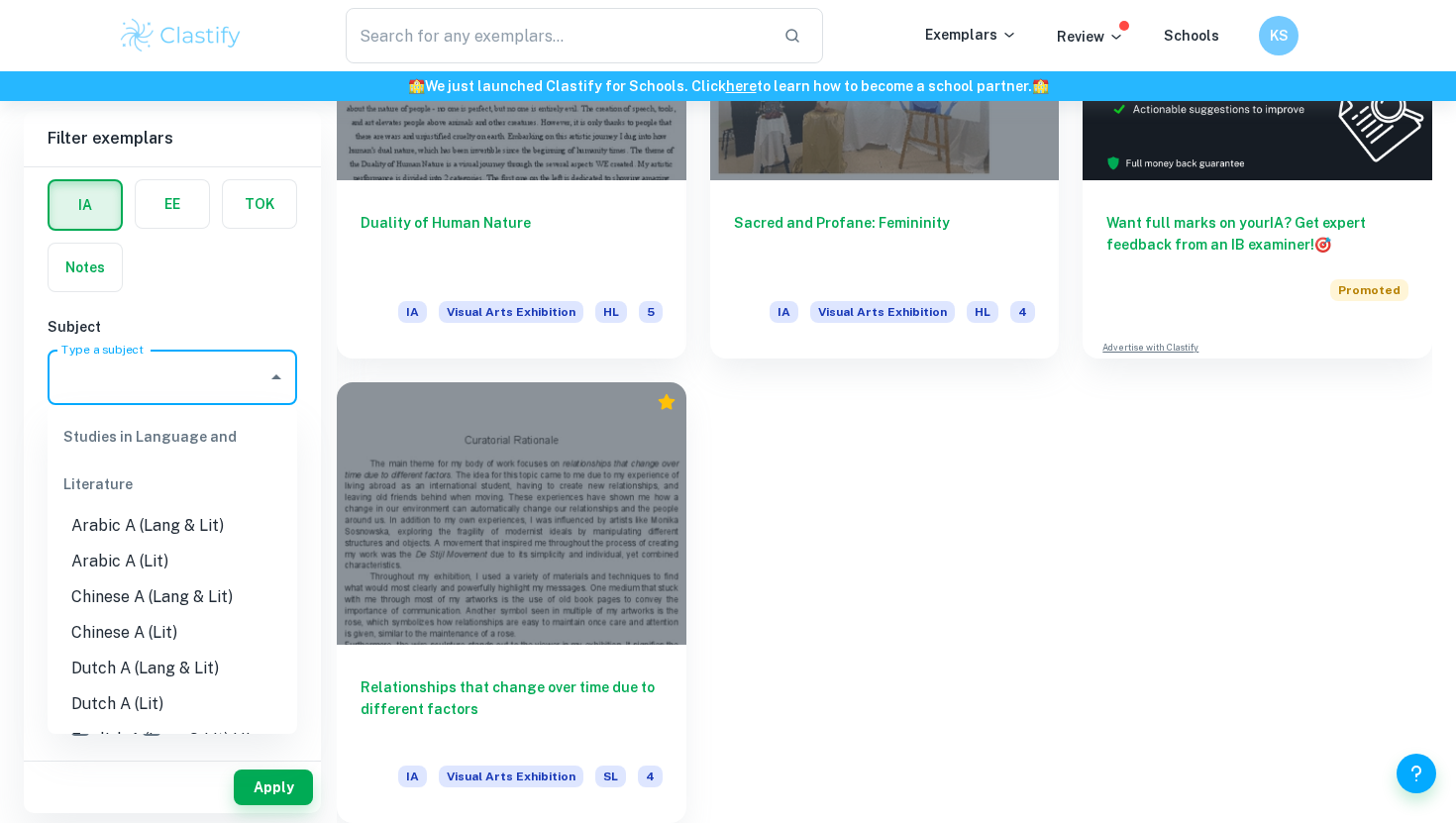 click on "Type a subject" at bounding box center (157, 377) 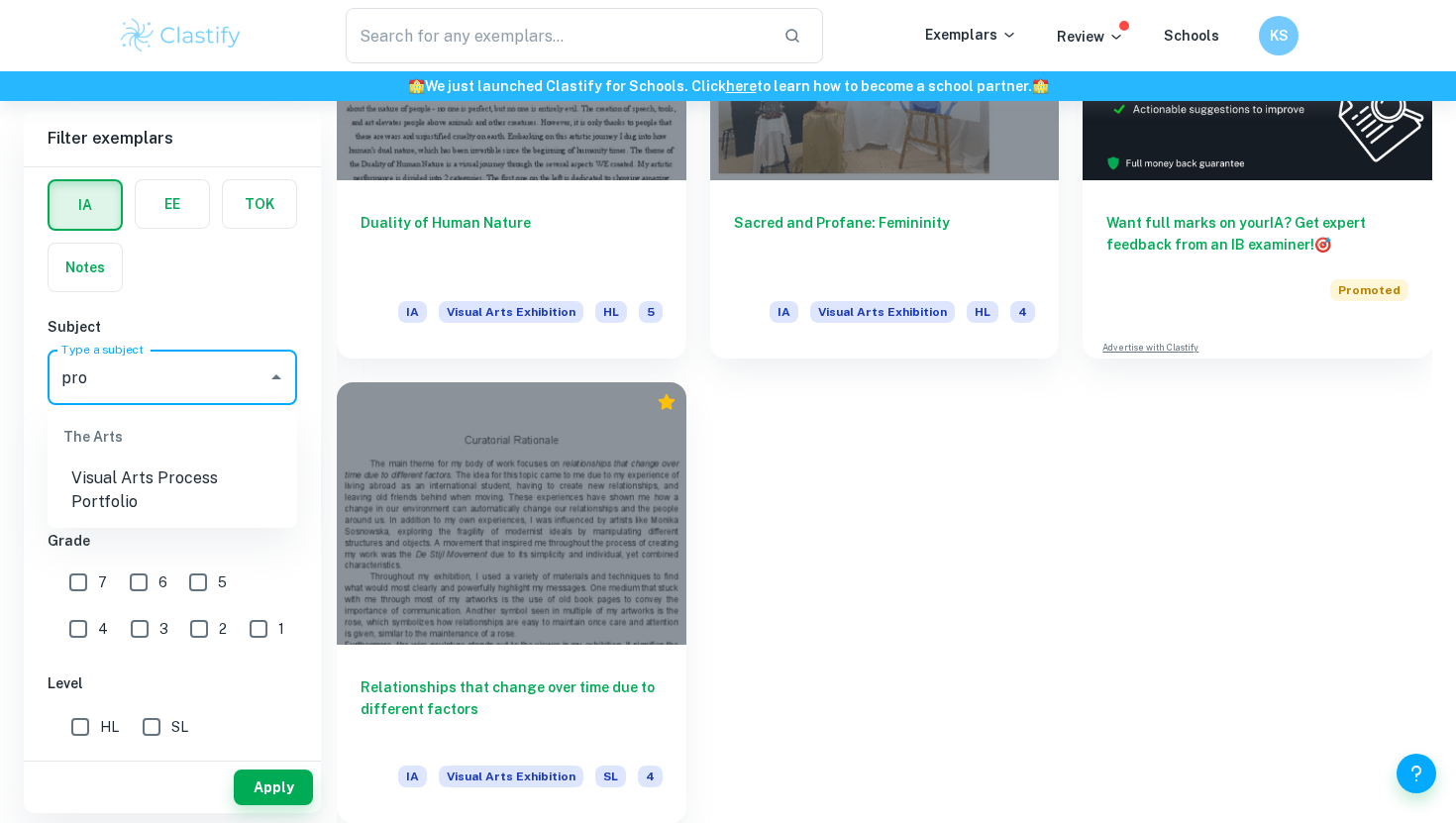 click on "Visual Arts Process Portfolio" at bounding box center [172, 490] 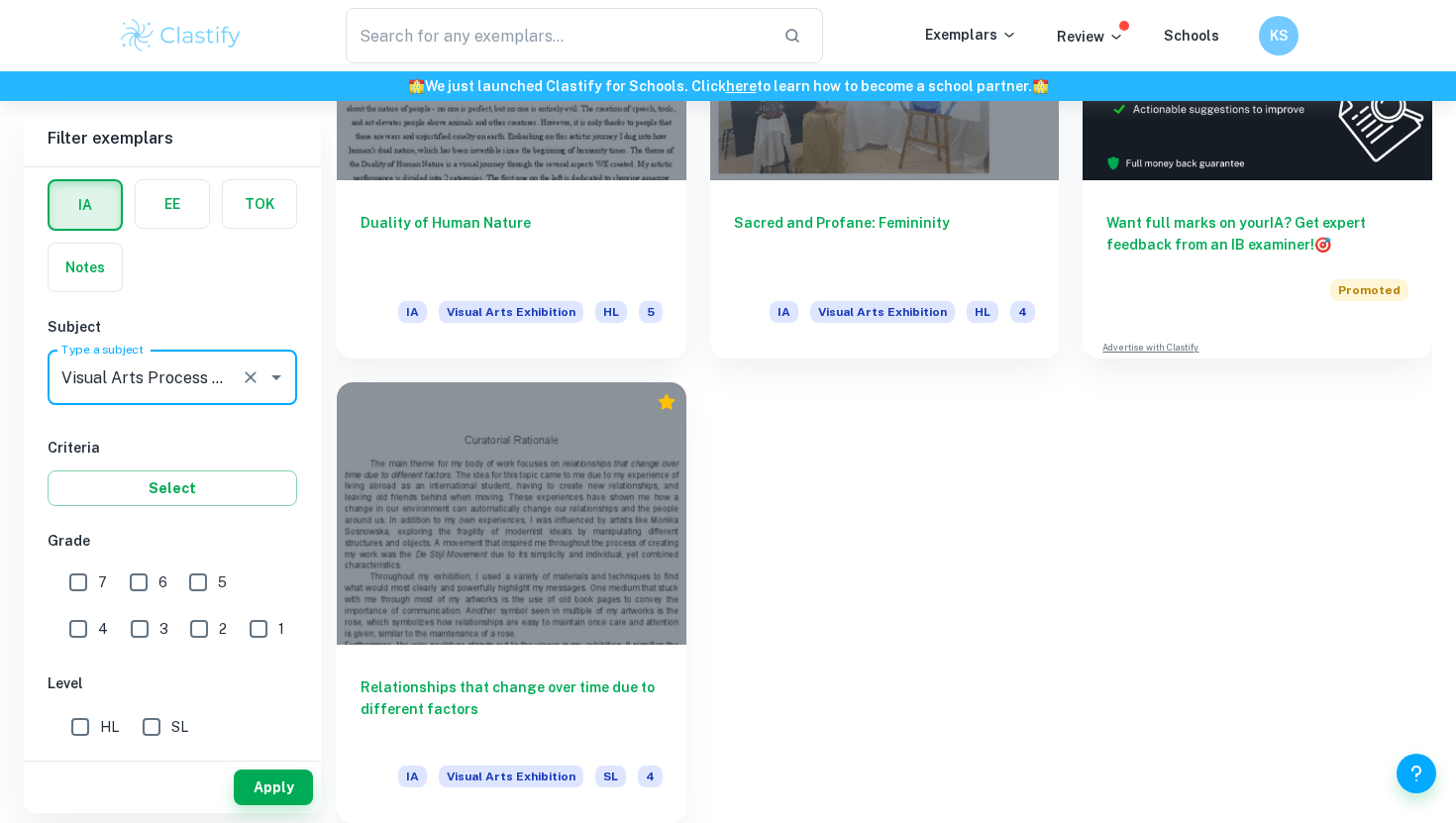 type on "Visual Arts Process Portfolio" 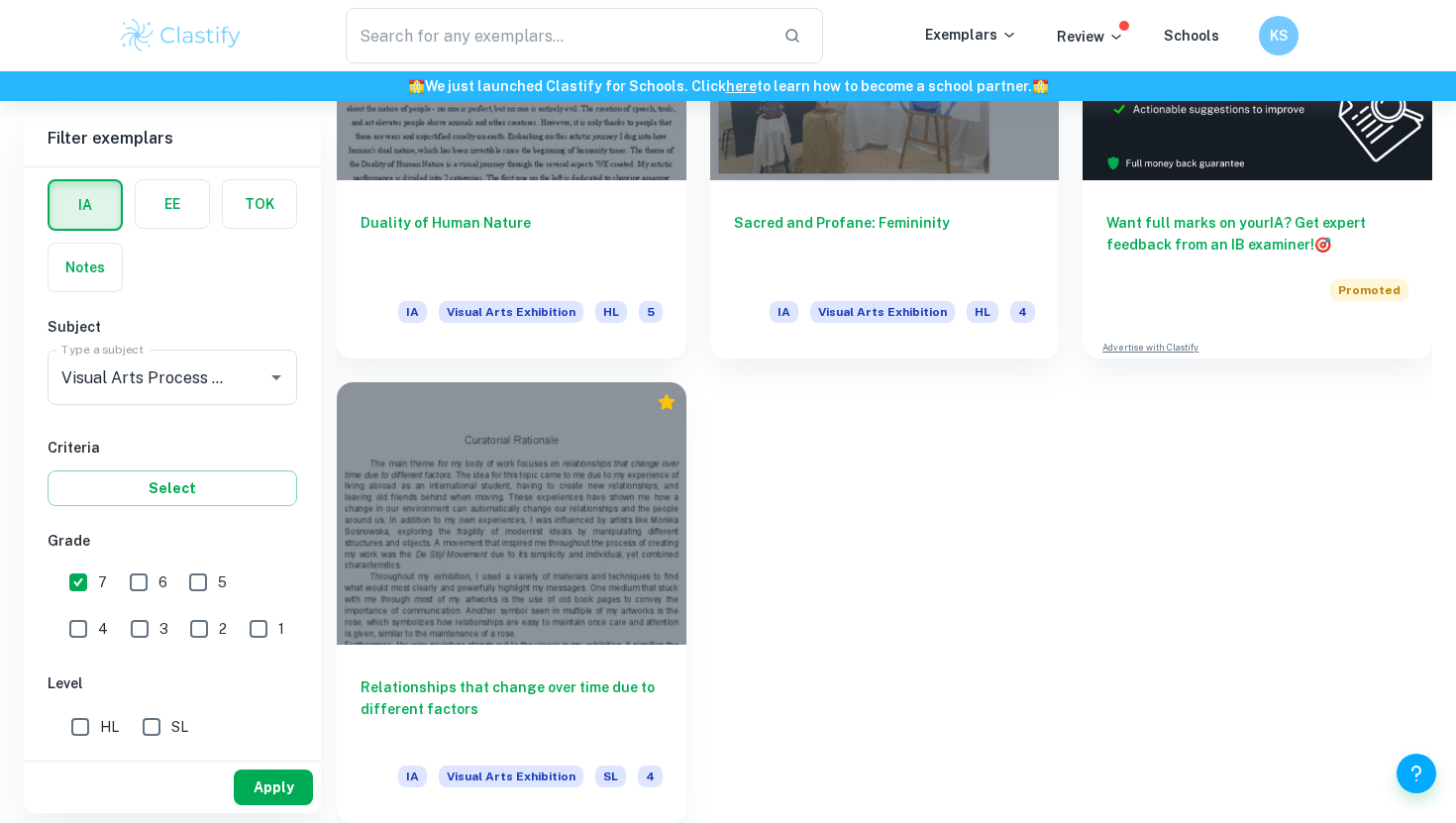 click on "Apply" at bounding box center (273, 787) 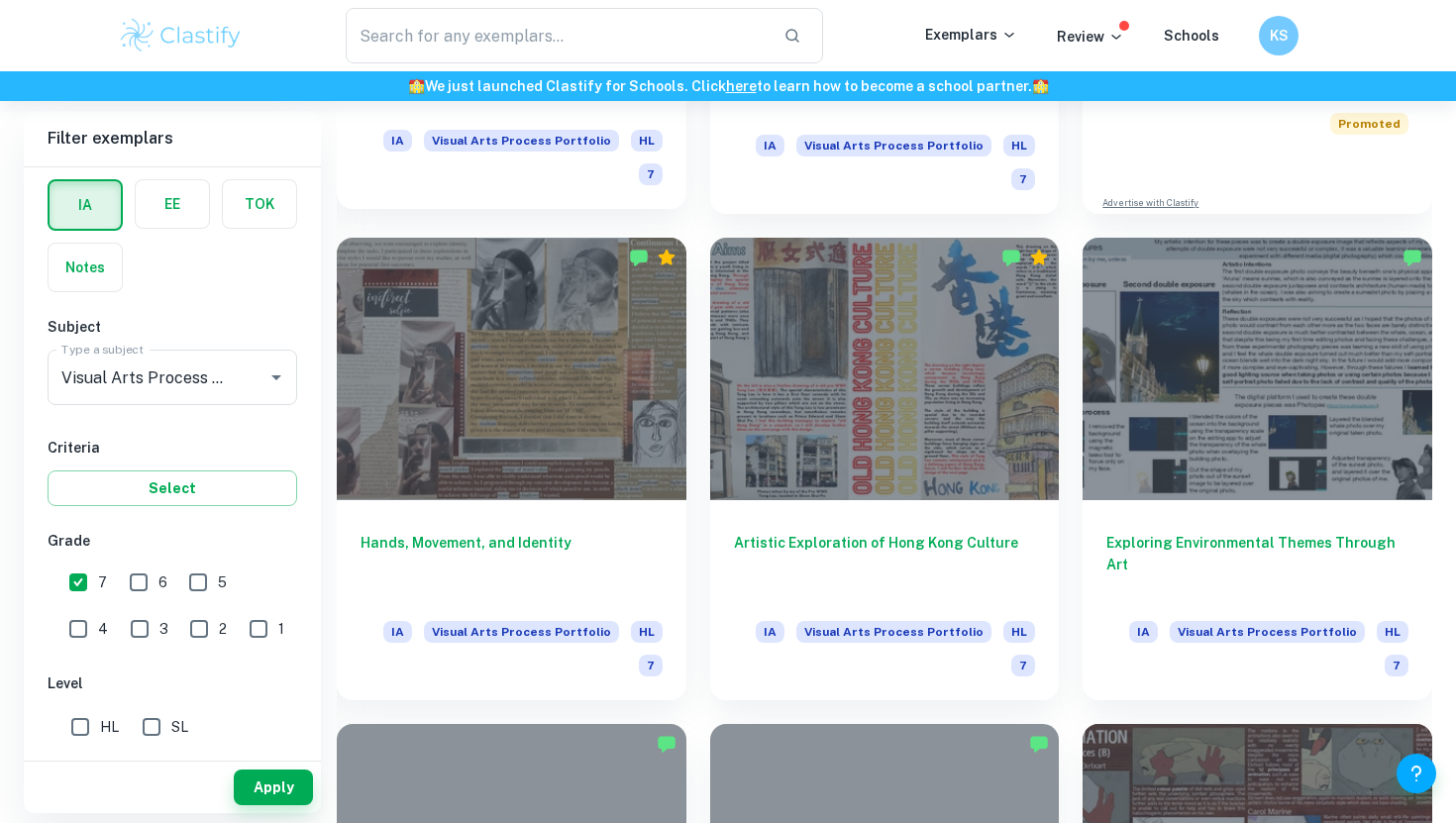 scroll, scrollTop: 819, scrollLeft: 0, axis: vertical 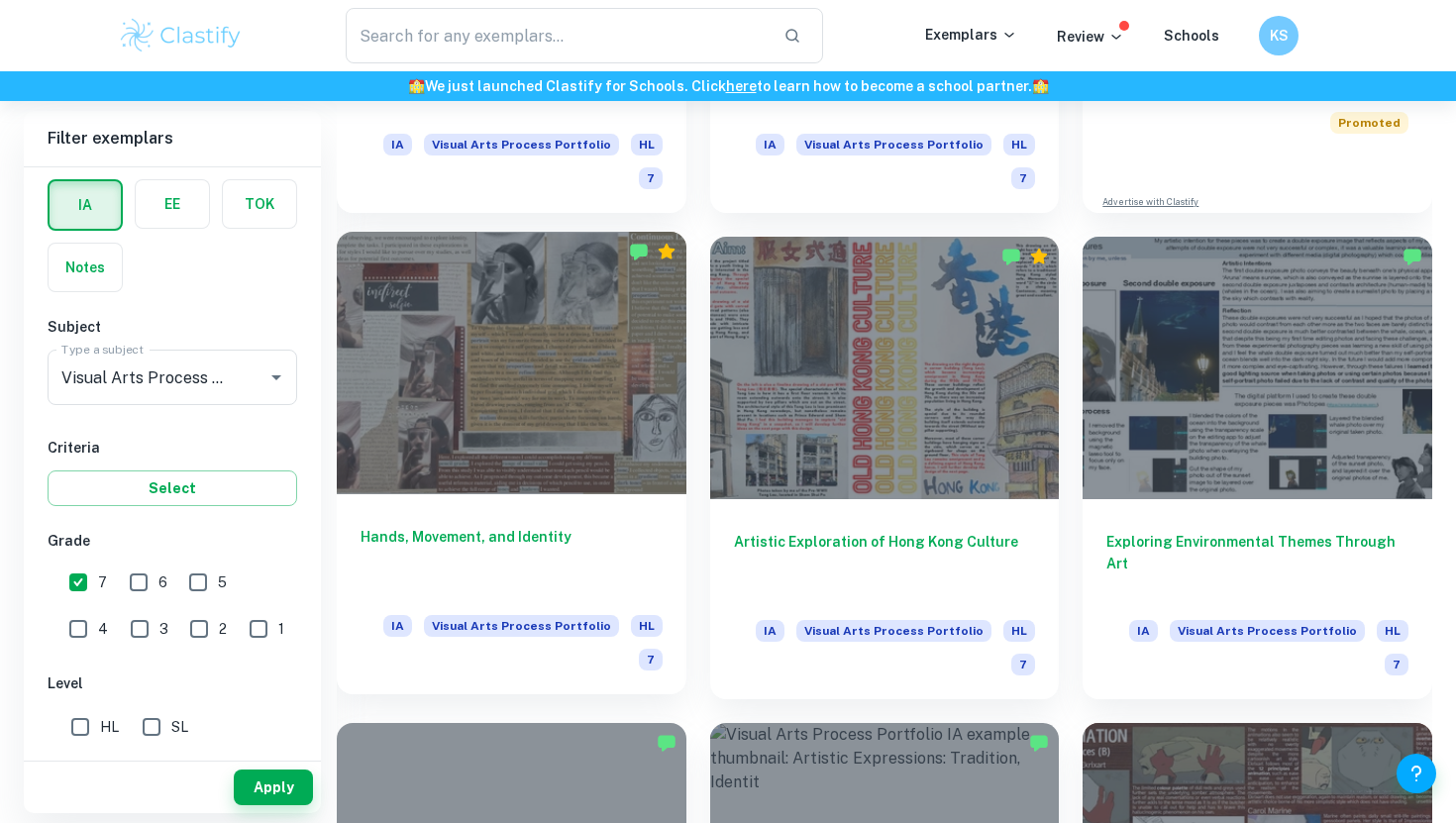 click at bounding box center [511, 362] 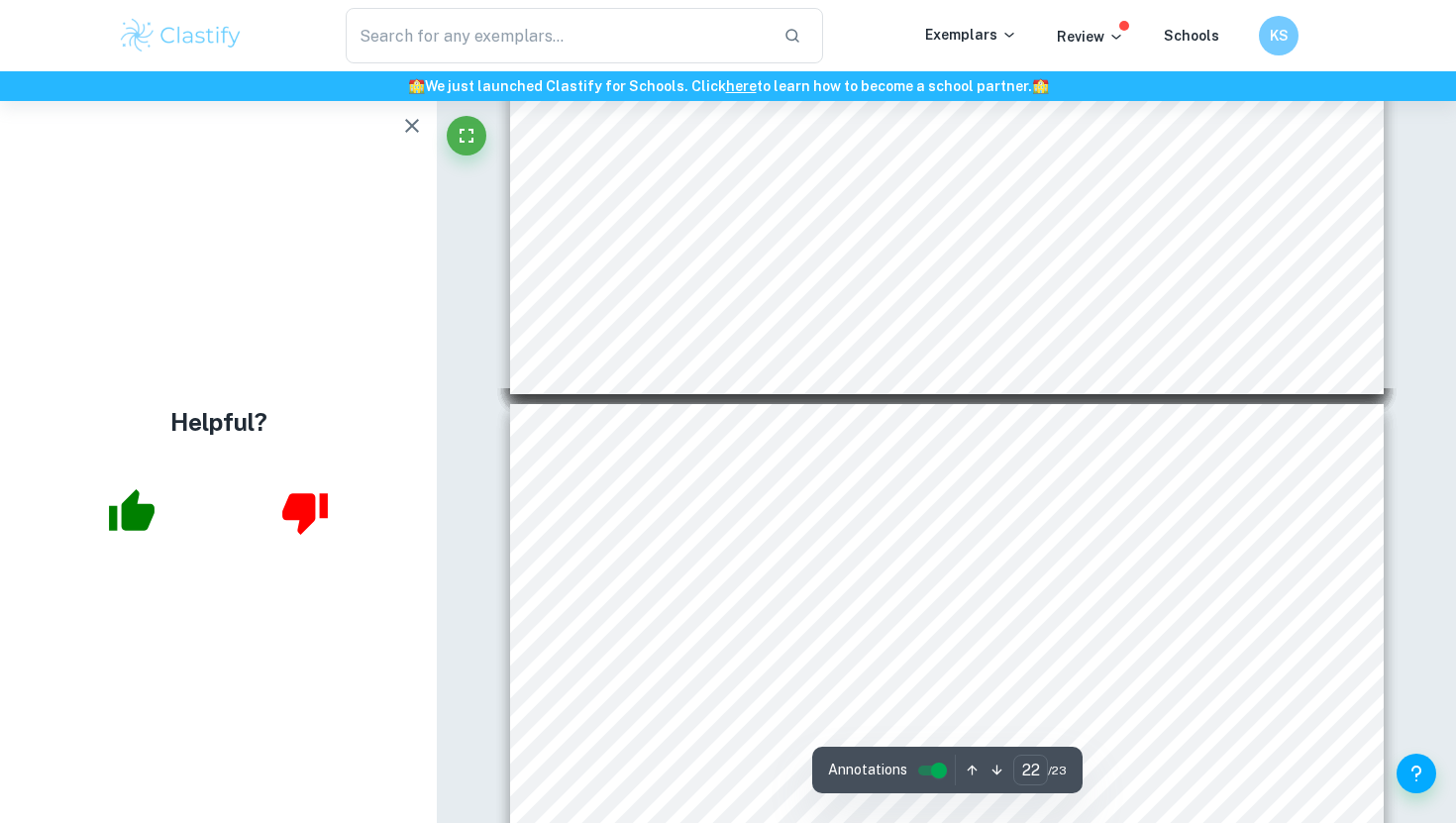 scroll, scrollTop: 10386, scrollLeft: 0, axis: vertical 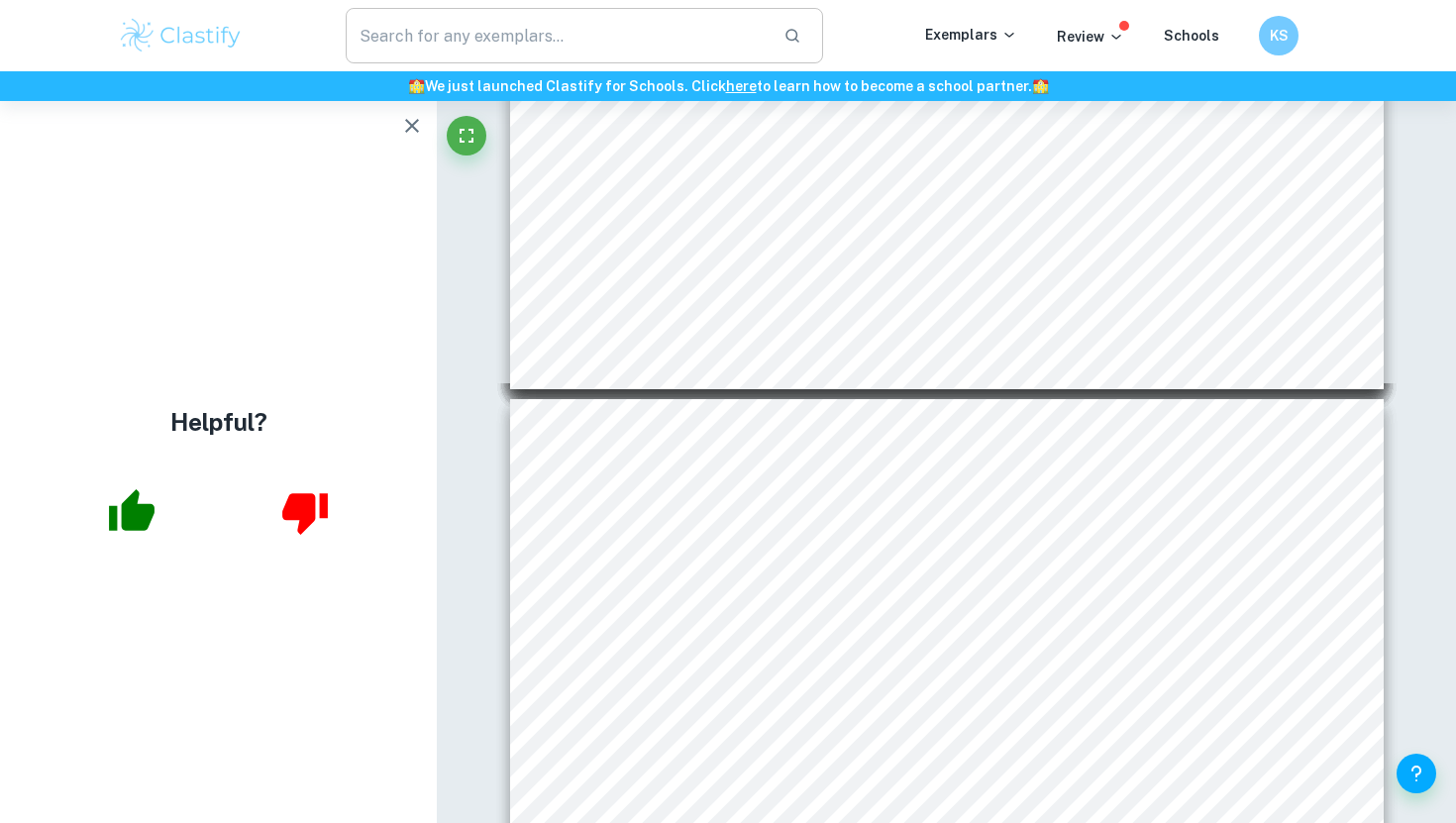 type on "21" 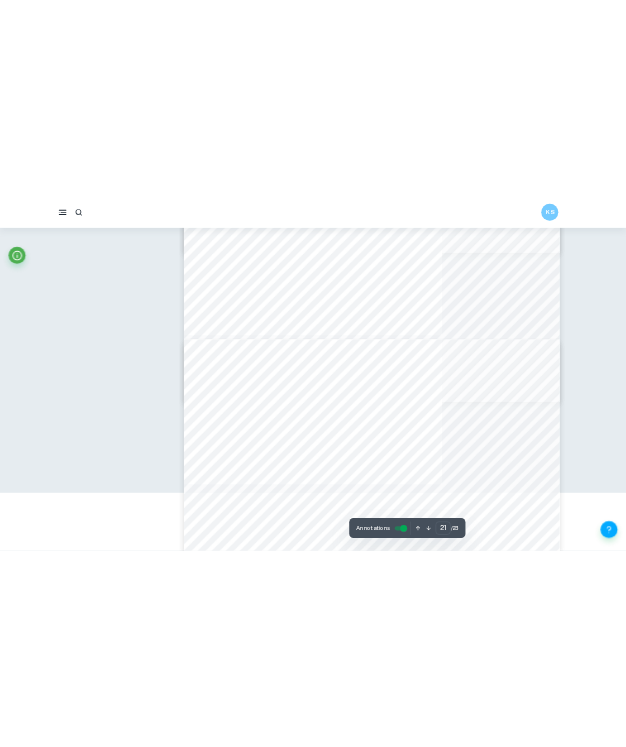 scroll, scrollTop: 6915, scrollLeft: 0, axis: vertical 